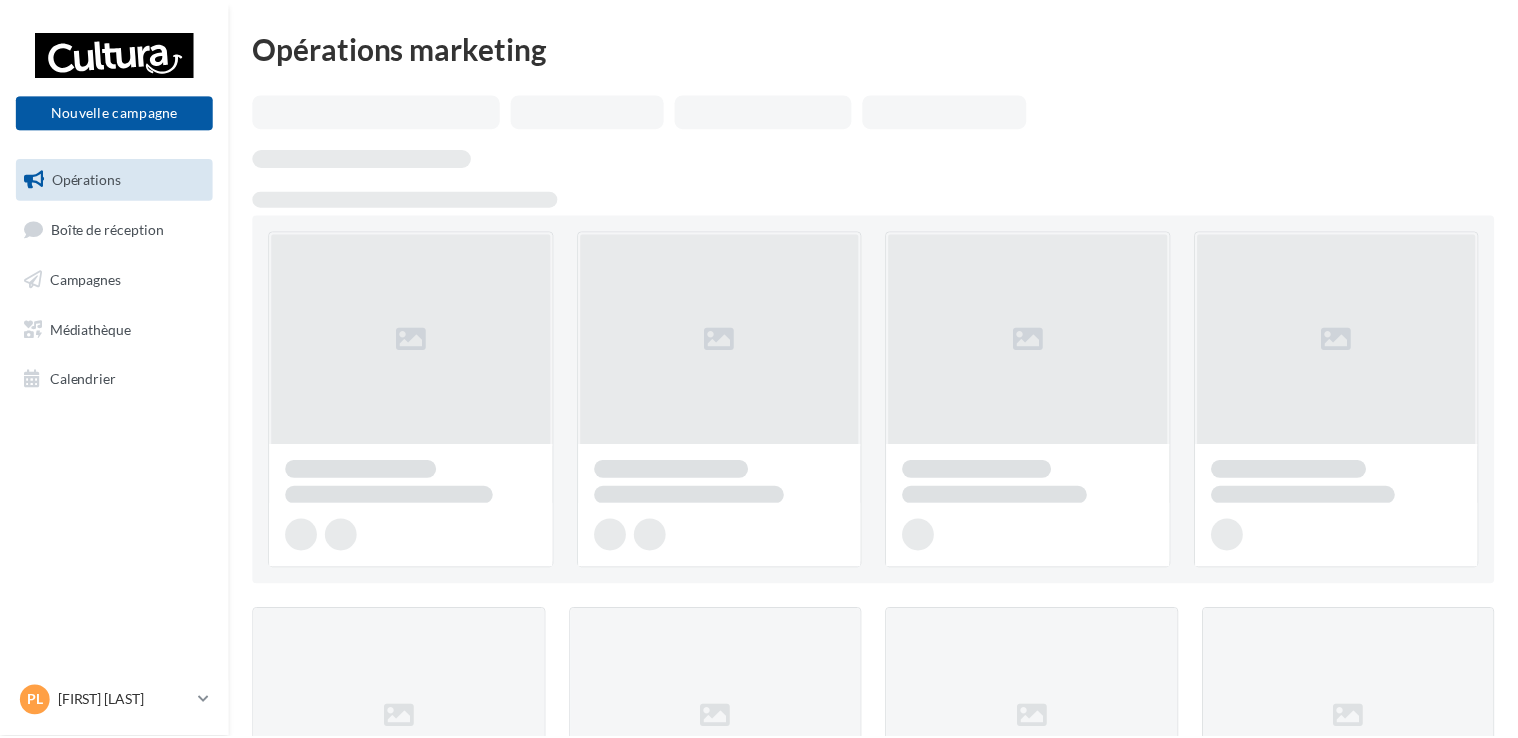 scroll, scrollTop: 0, scrollLeft: 0, axis: both 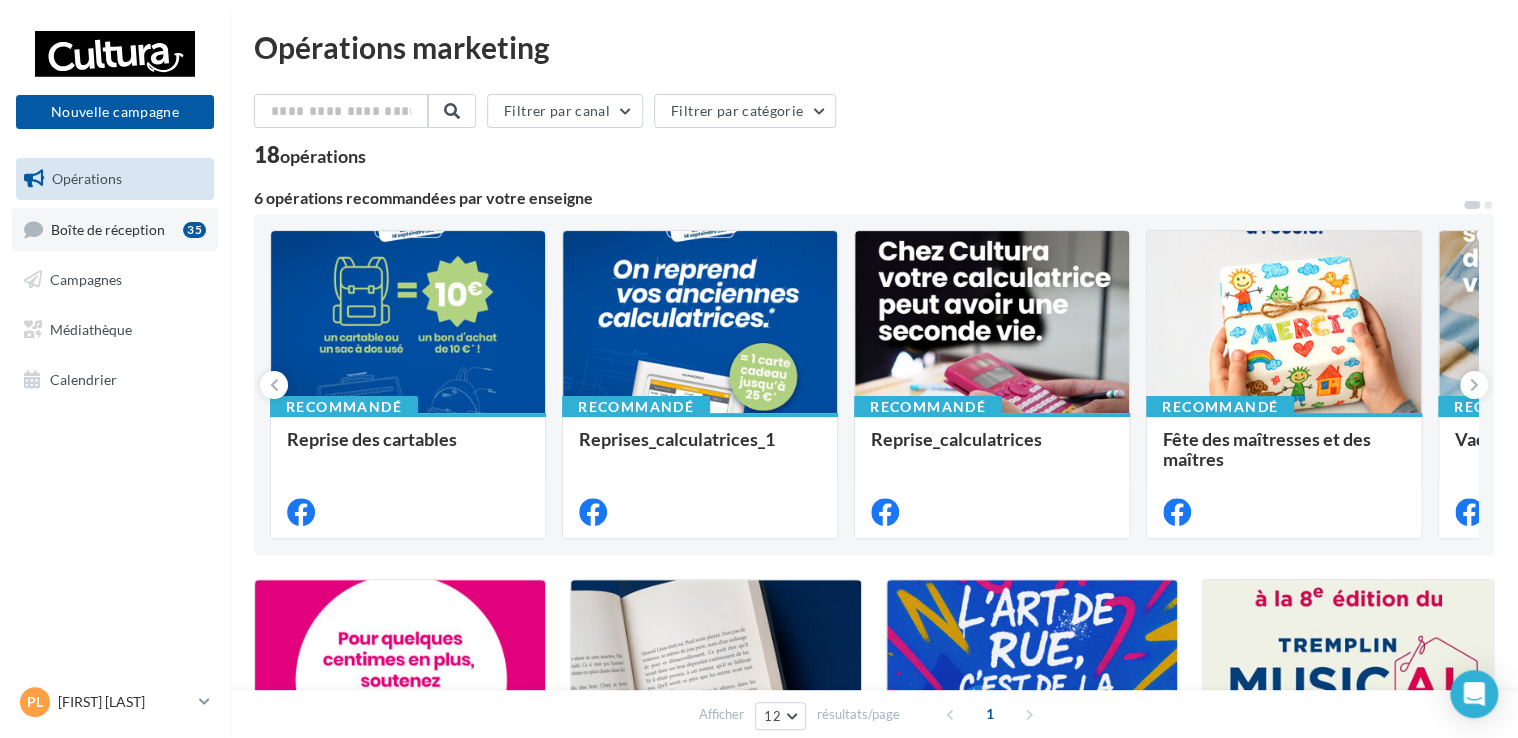 click on "Boîte de réception" at bounding box center [108, 228] 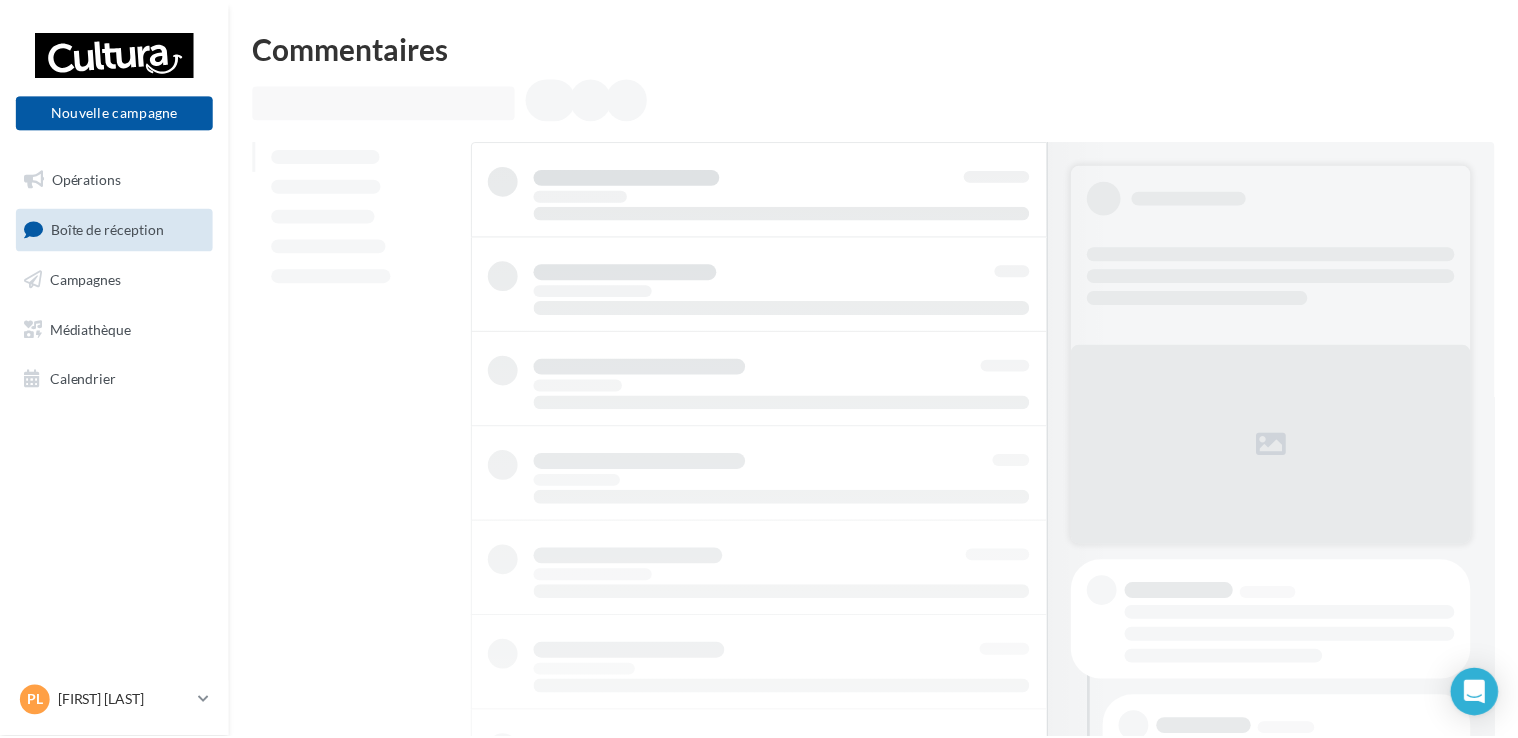 scroll, scrollTop: 0, scrollLeft: 0, axis: both 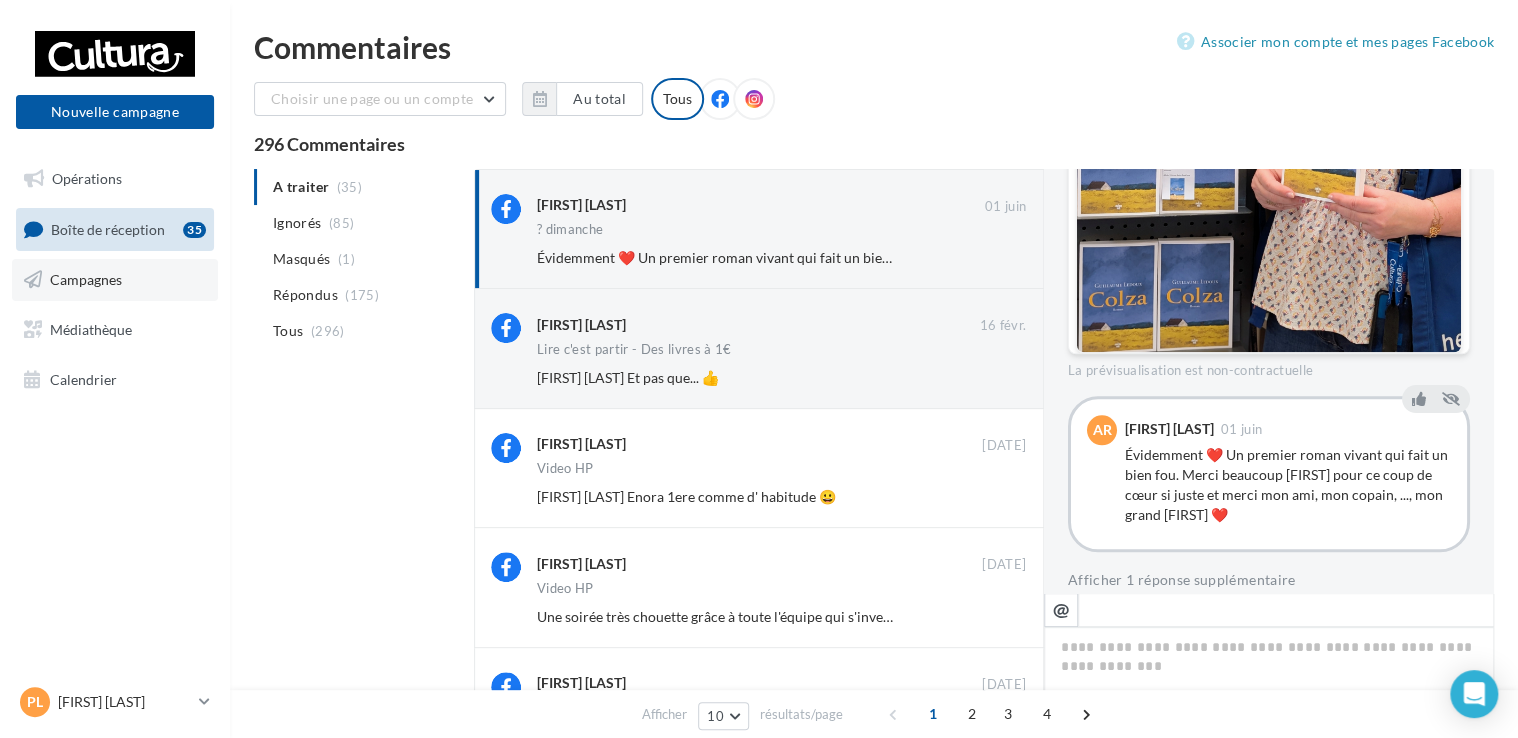 click on "Campagnes" at bounding box center (86, 279) 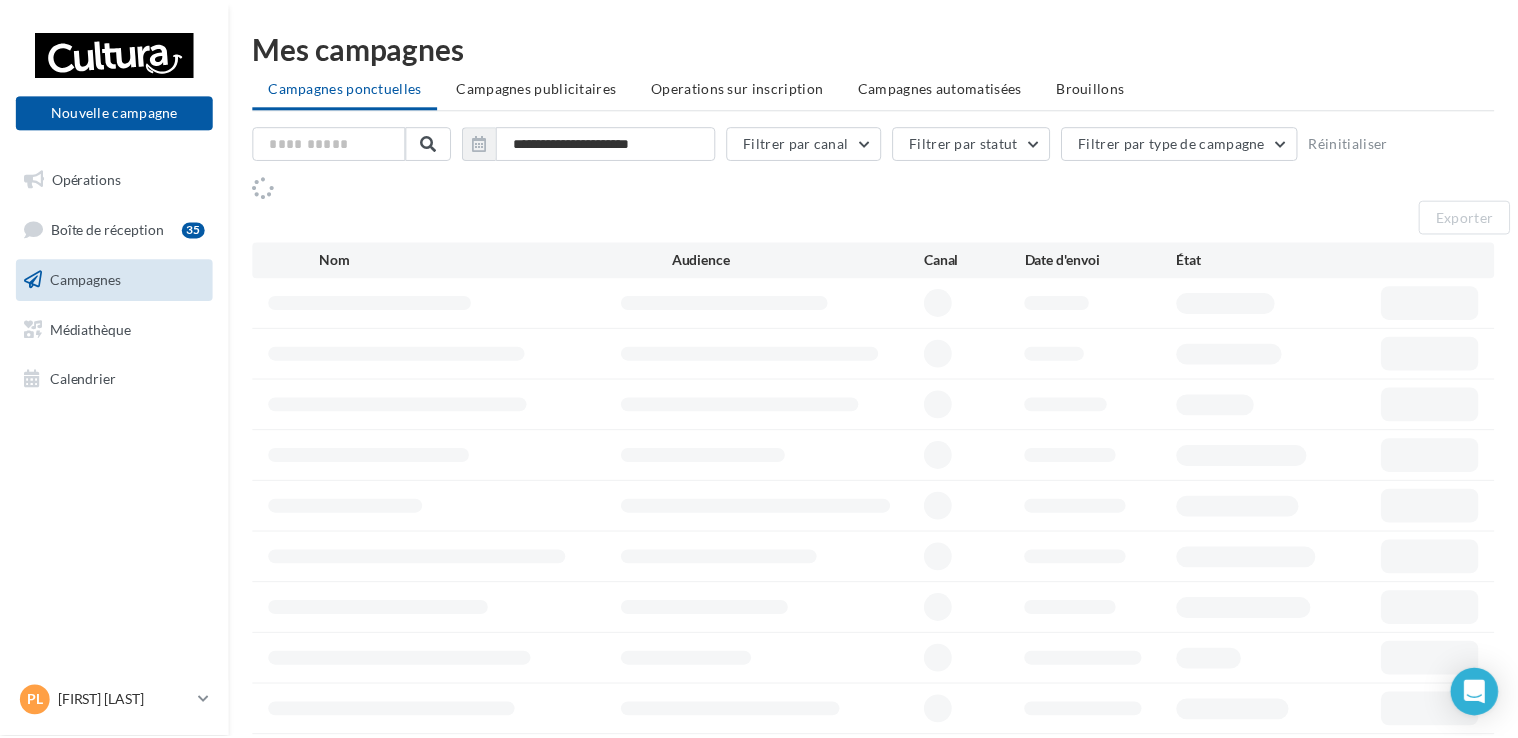 scroll, scrollTop: 0, scrollLeft: 0, axis: both 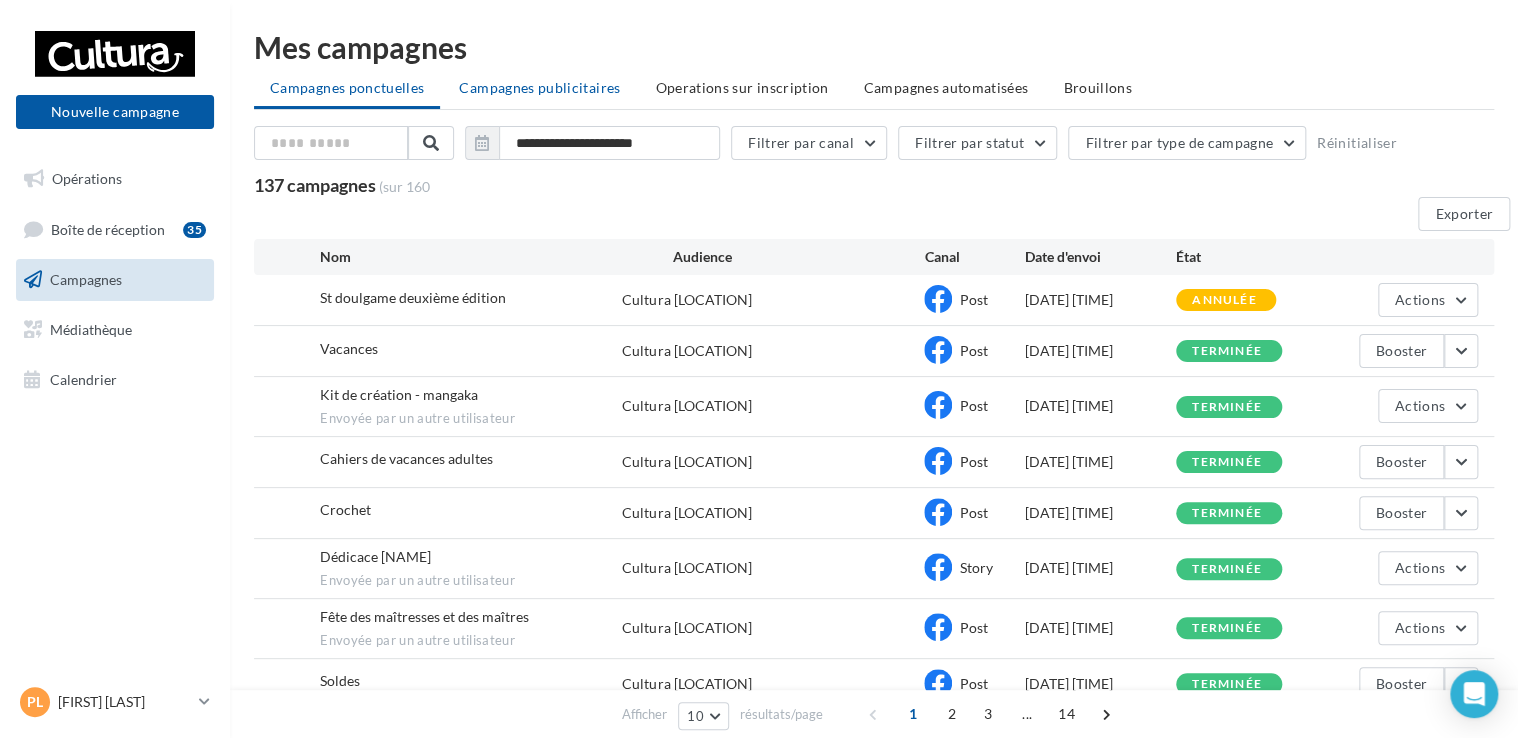 click on "Campagnes publicitaires" at bounding box center [347, 87] 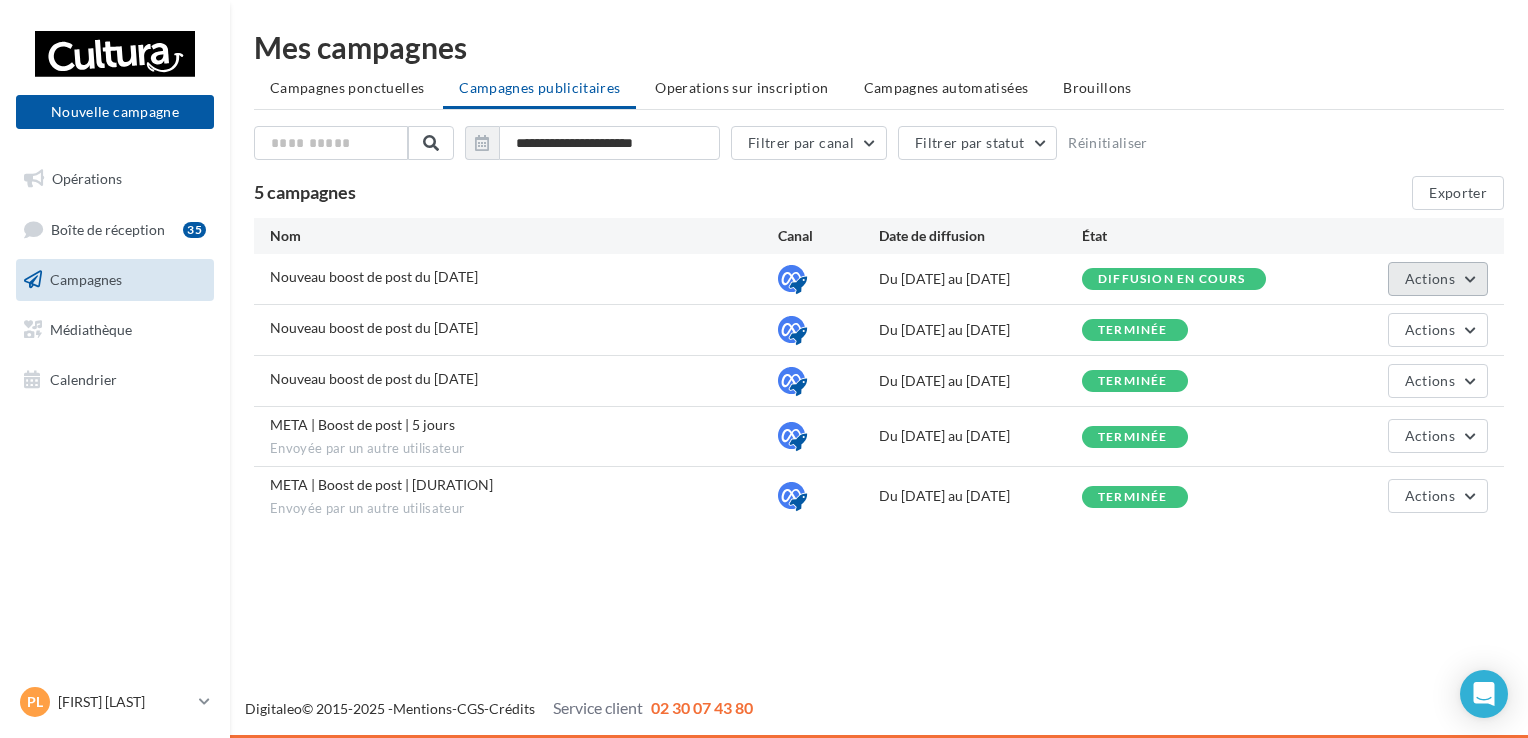 click on "Actions" at bounding box center [1430, 278] 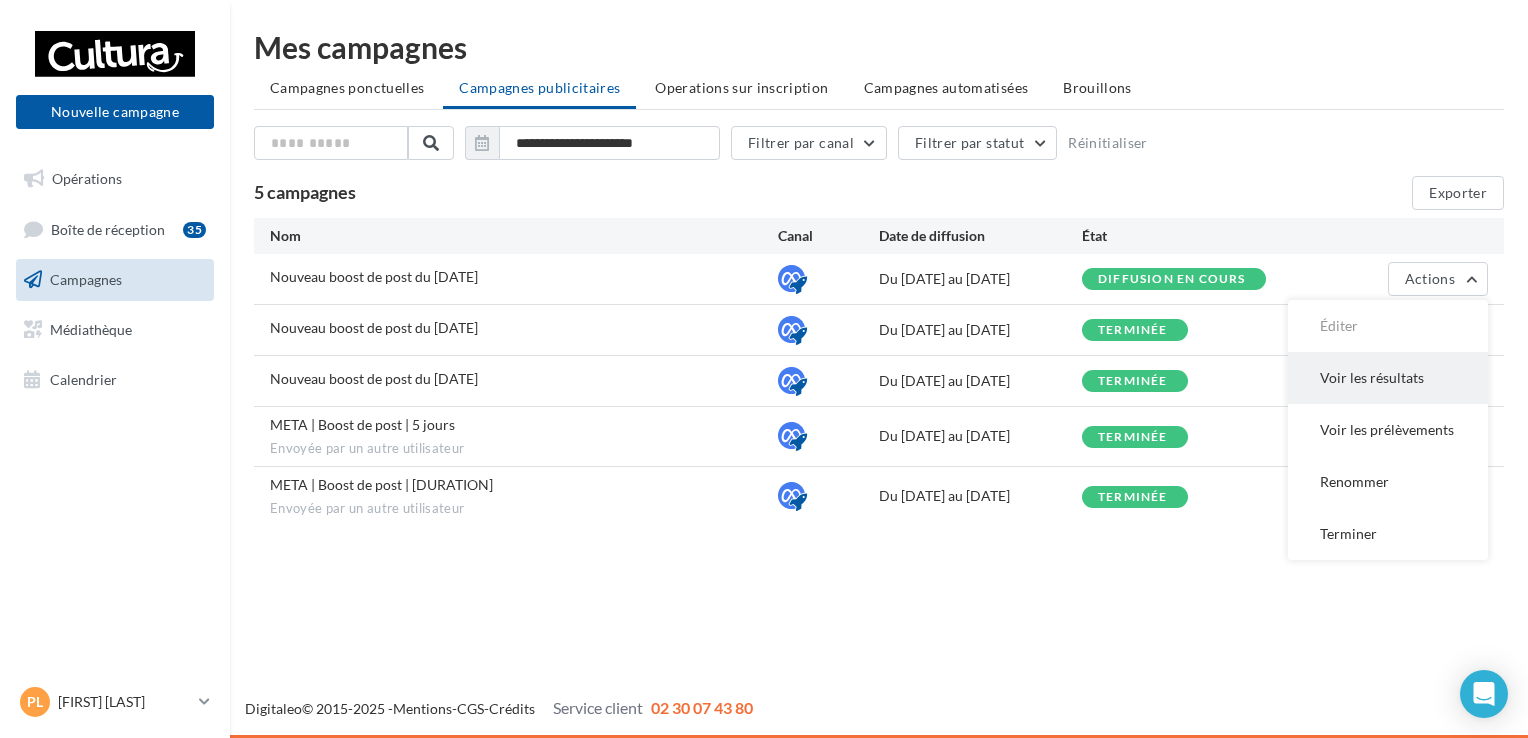 click on "Voir les résultats" at bounding box center (1388, 326) 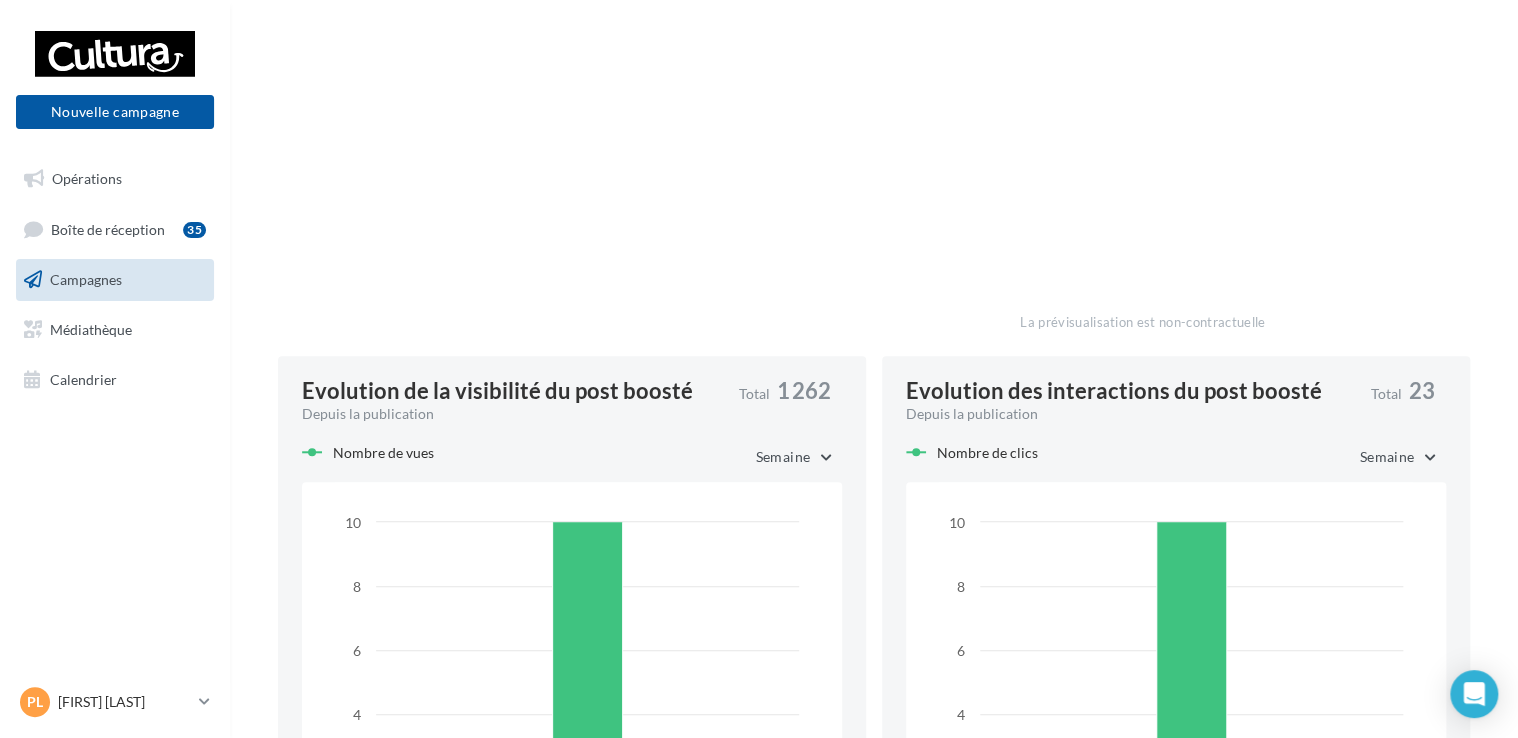 scroll, scrollTop: 700, scrollLeft: 0, axis: vertical 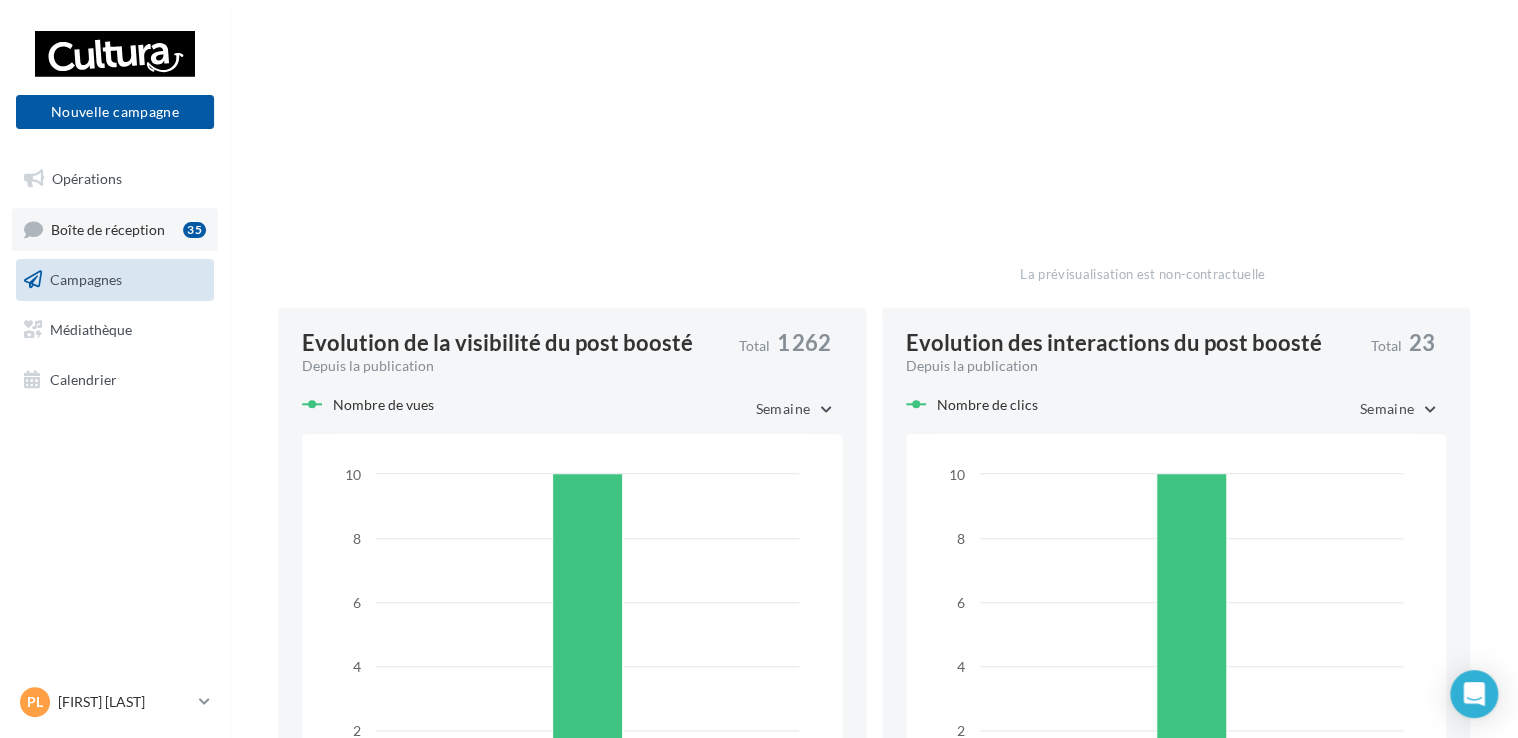 click on "Boîte de réception
35" at bounding box center (115, 229) 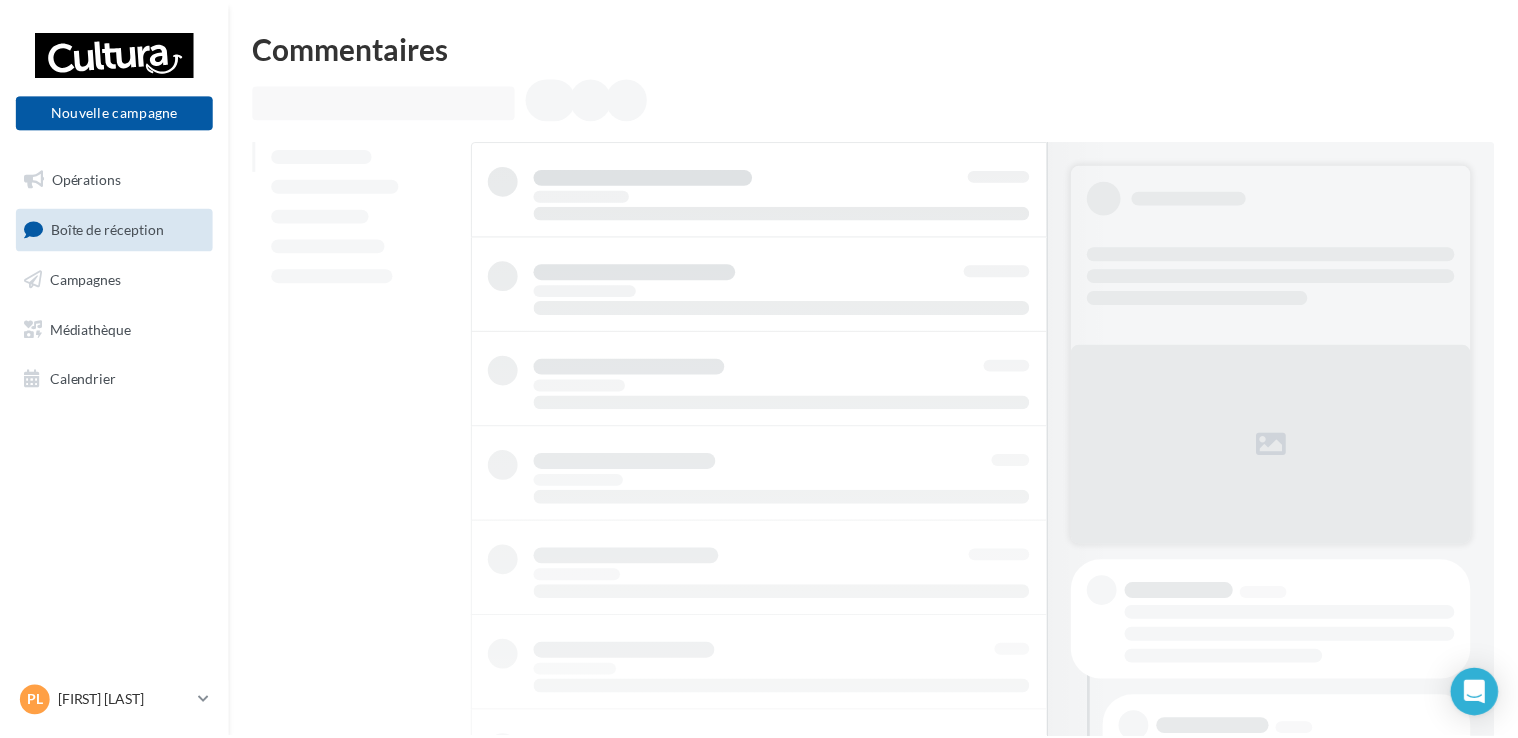 scroll, scrollTop: 0, scrollLeft: 0, axis: both 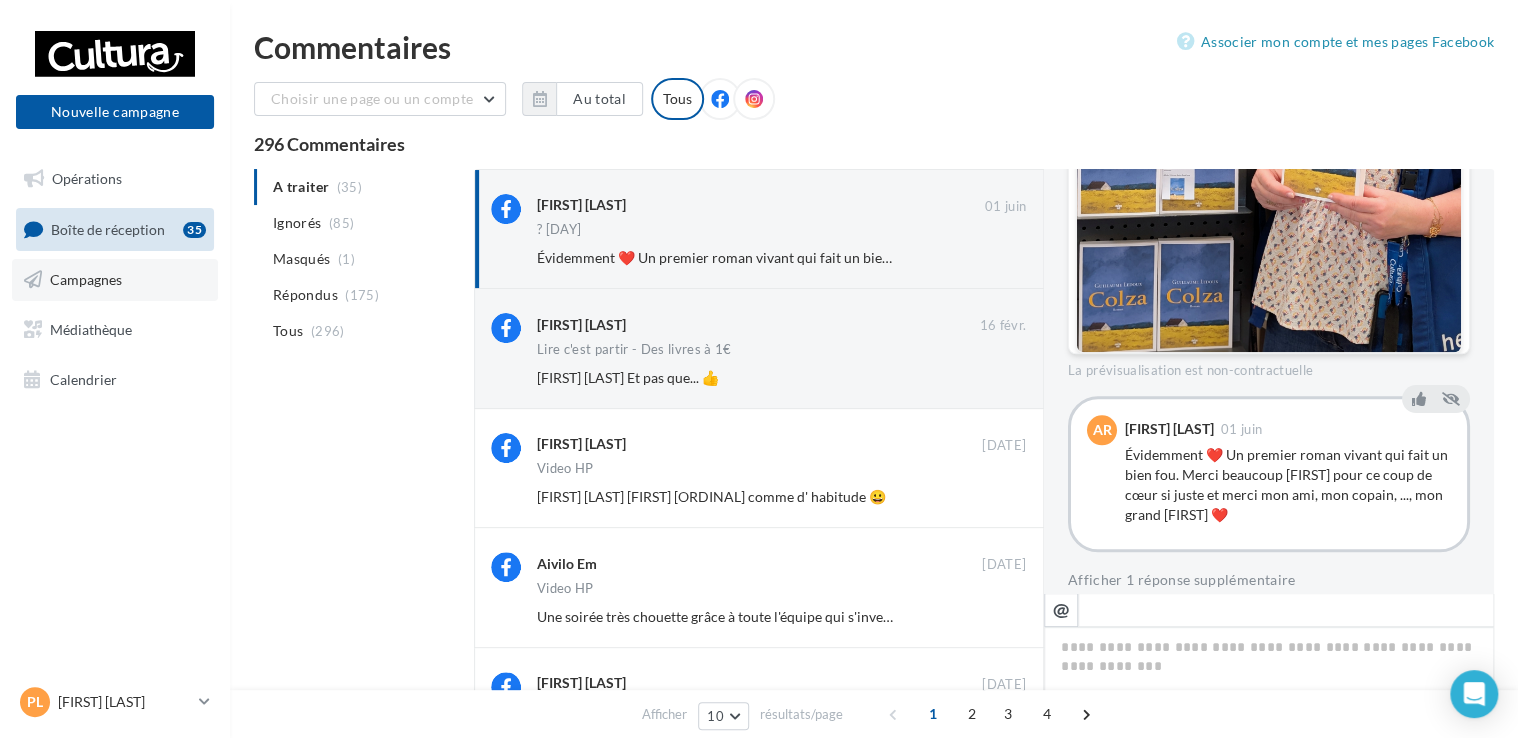 click on "Campagnes" at bounding box center (115, 280) 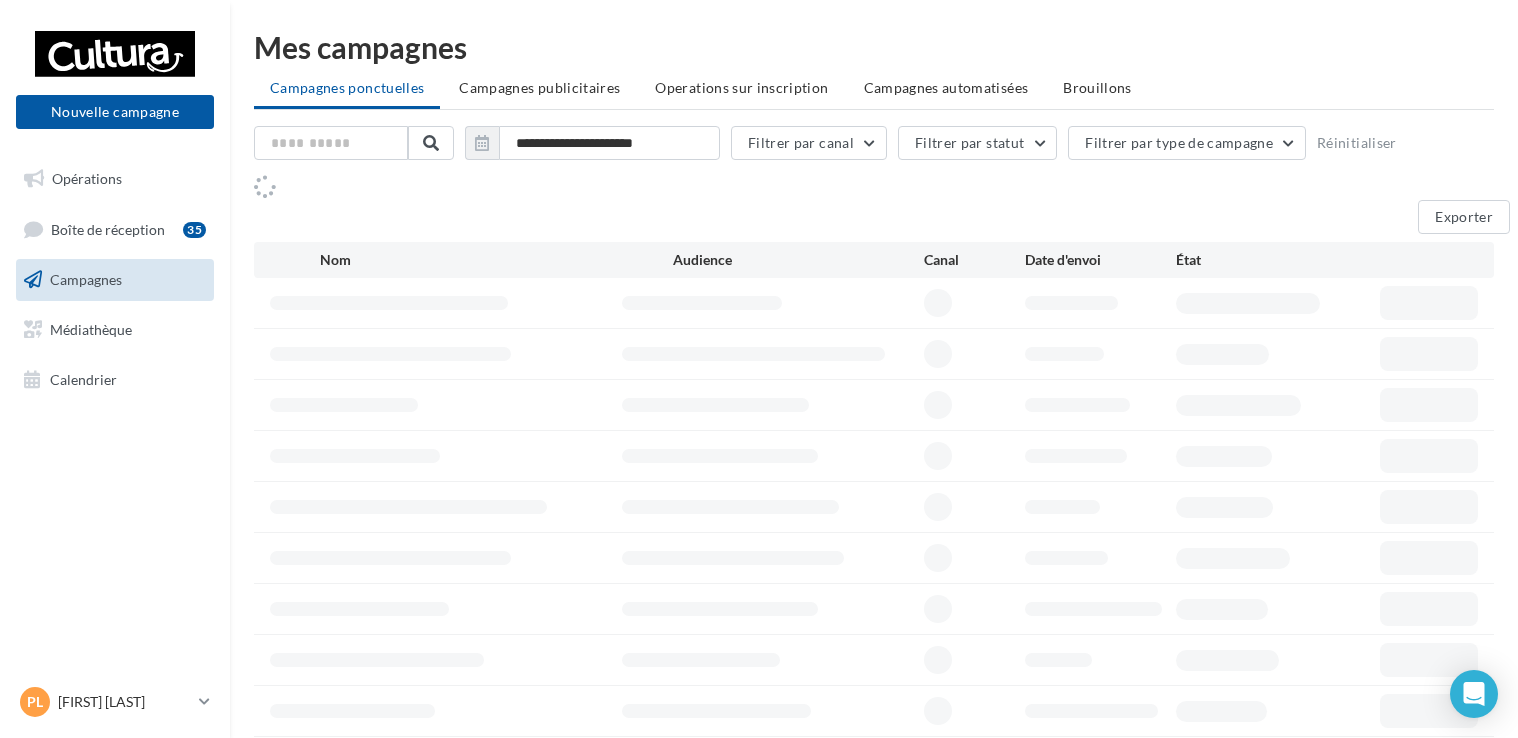 scroll, scrollTop: 0, scrollLeft: 0, axis: both 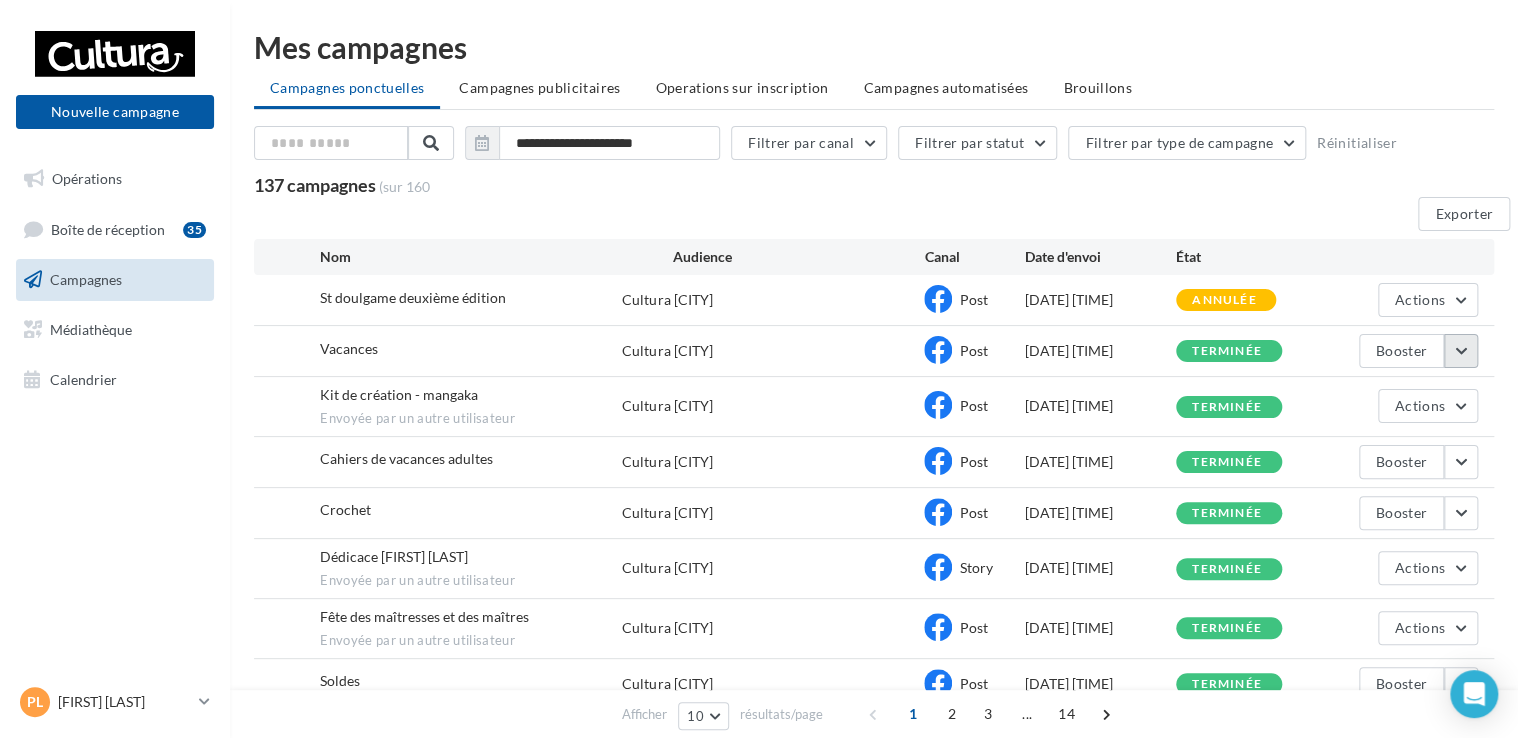 click at bounding box center [1461, 351] 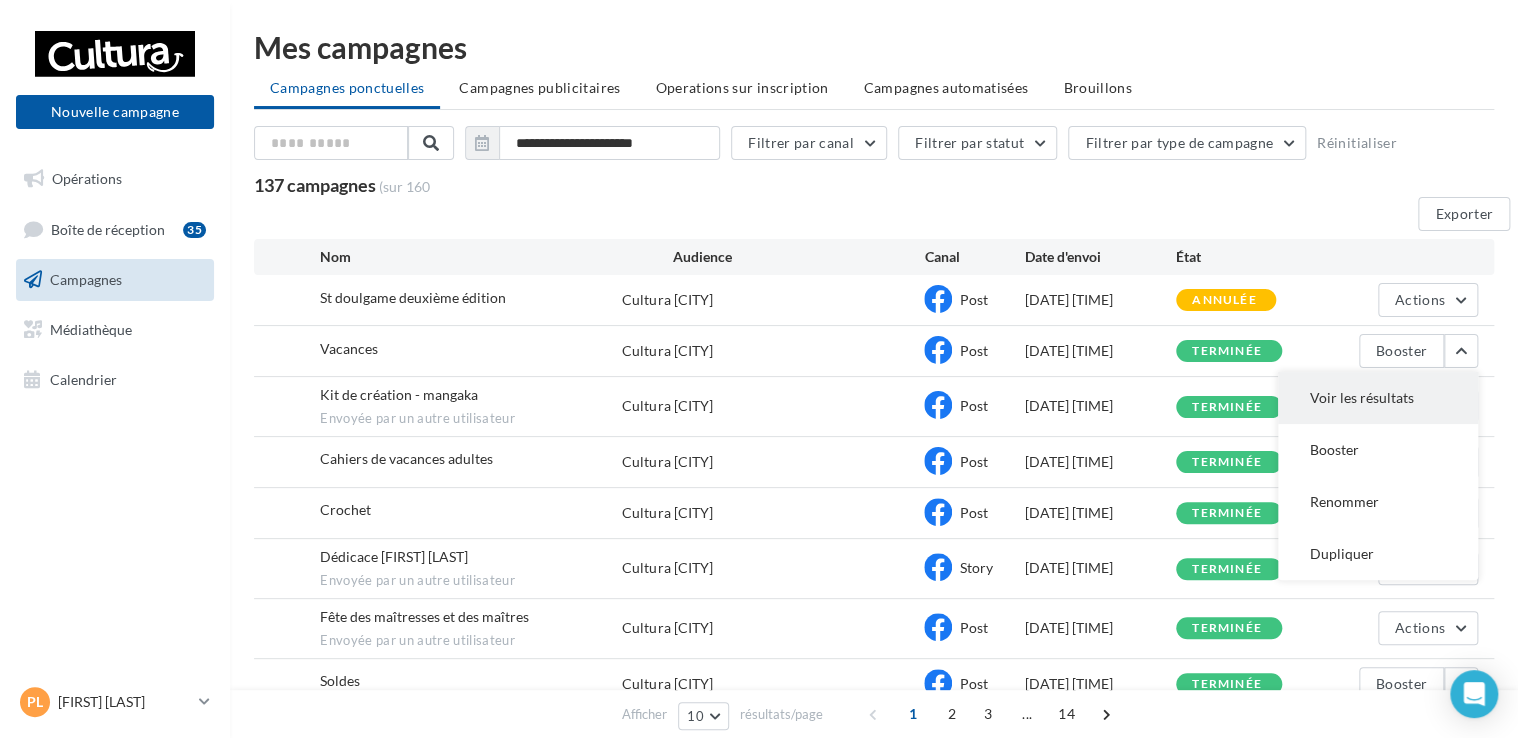 click on "Voir les résultats" at bounding box center [1378, 398] 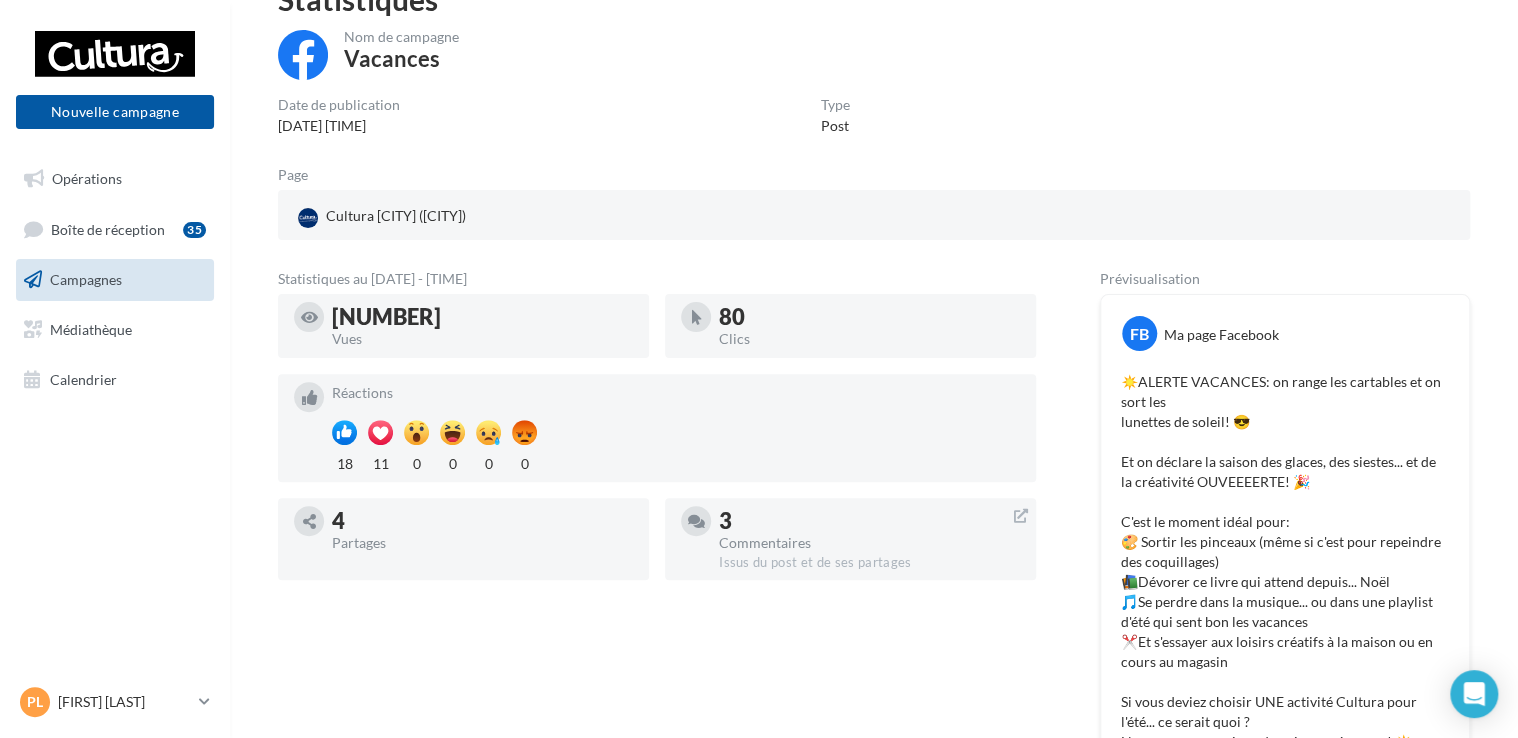 scroll, scrollTop: 100, scrollLeft: 0, axis: vertical 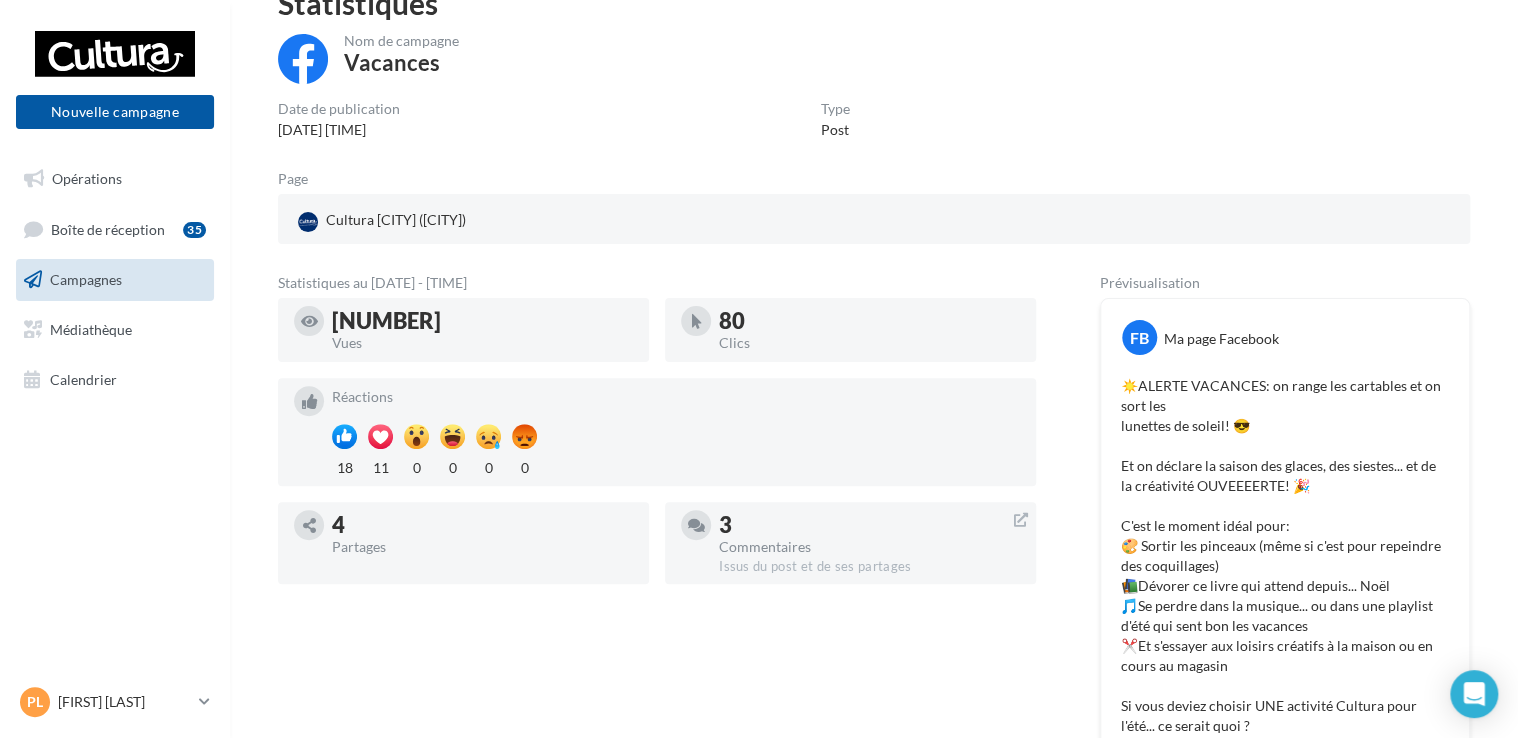 drag, startPoint x: 426, startPoint y: 320, endPoint x: 349, endPoint y: 316, distance: 77.10383 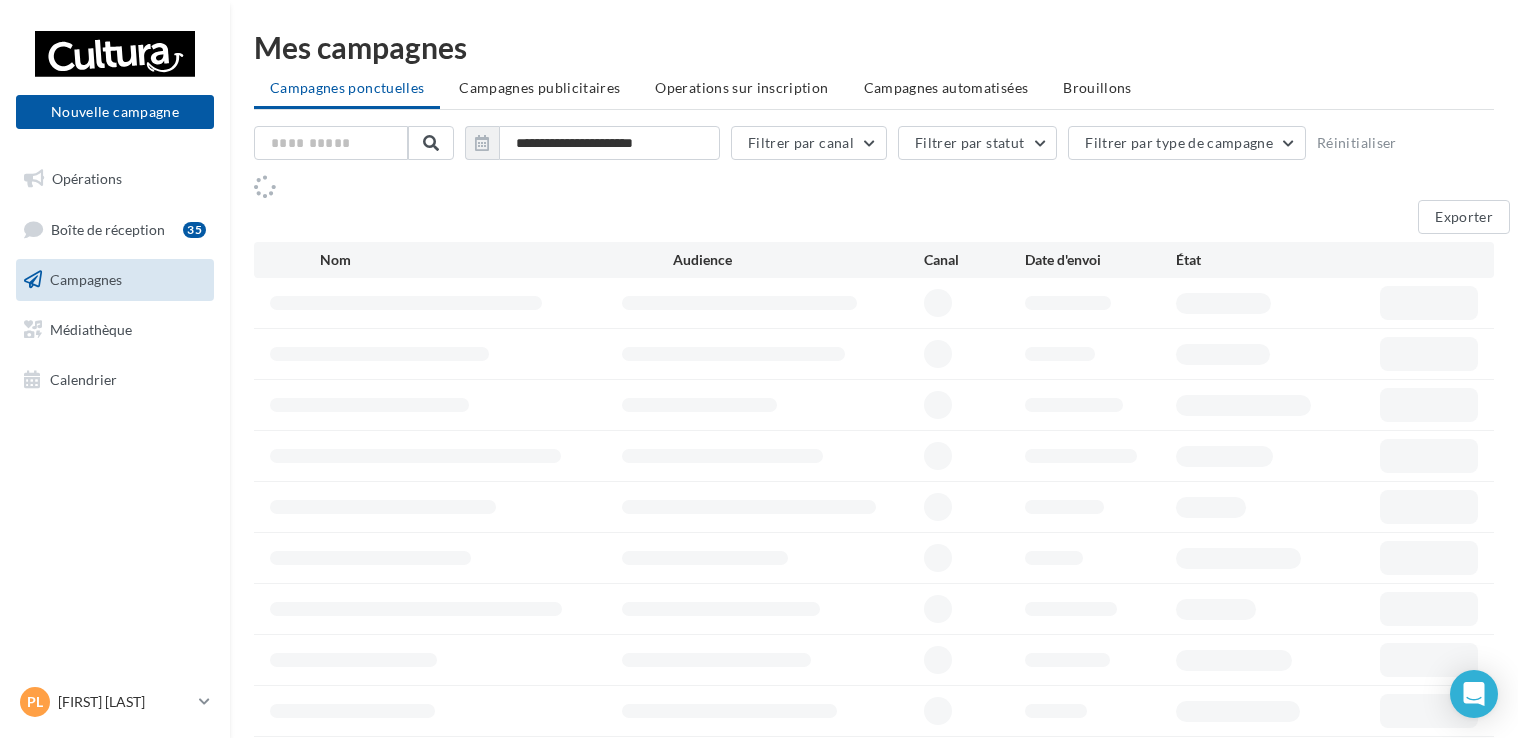 scroll, scrollTop: 0, scrollLeft: 0, axis: both 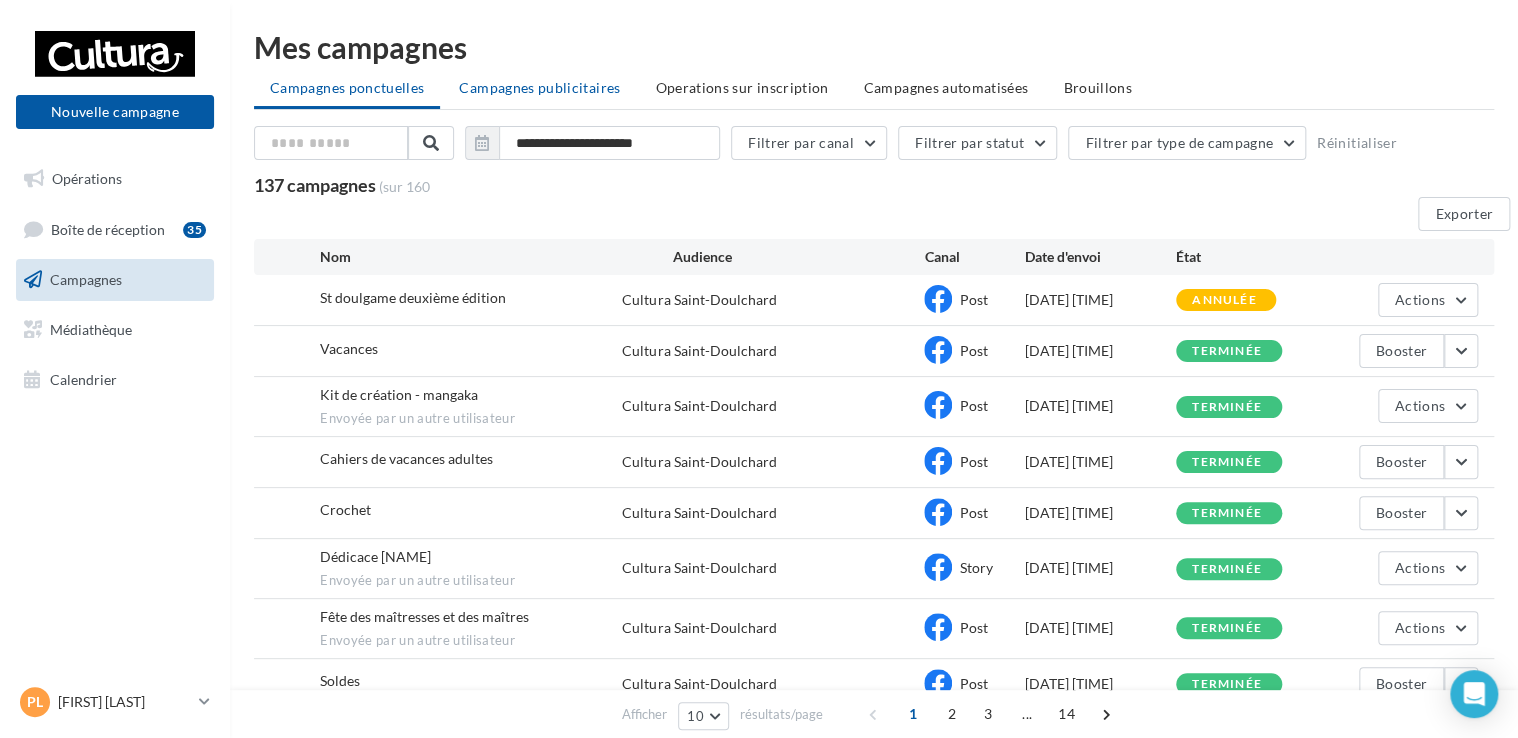 click on "Campagnes publicitaires" at bounding box center [347, 87] 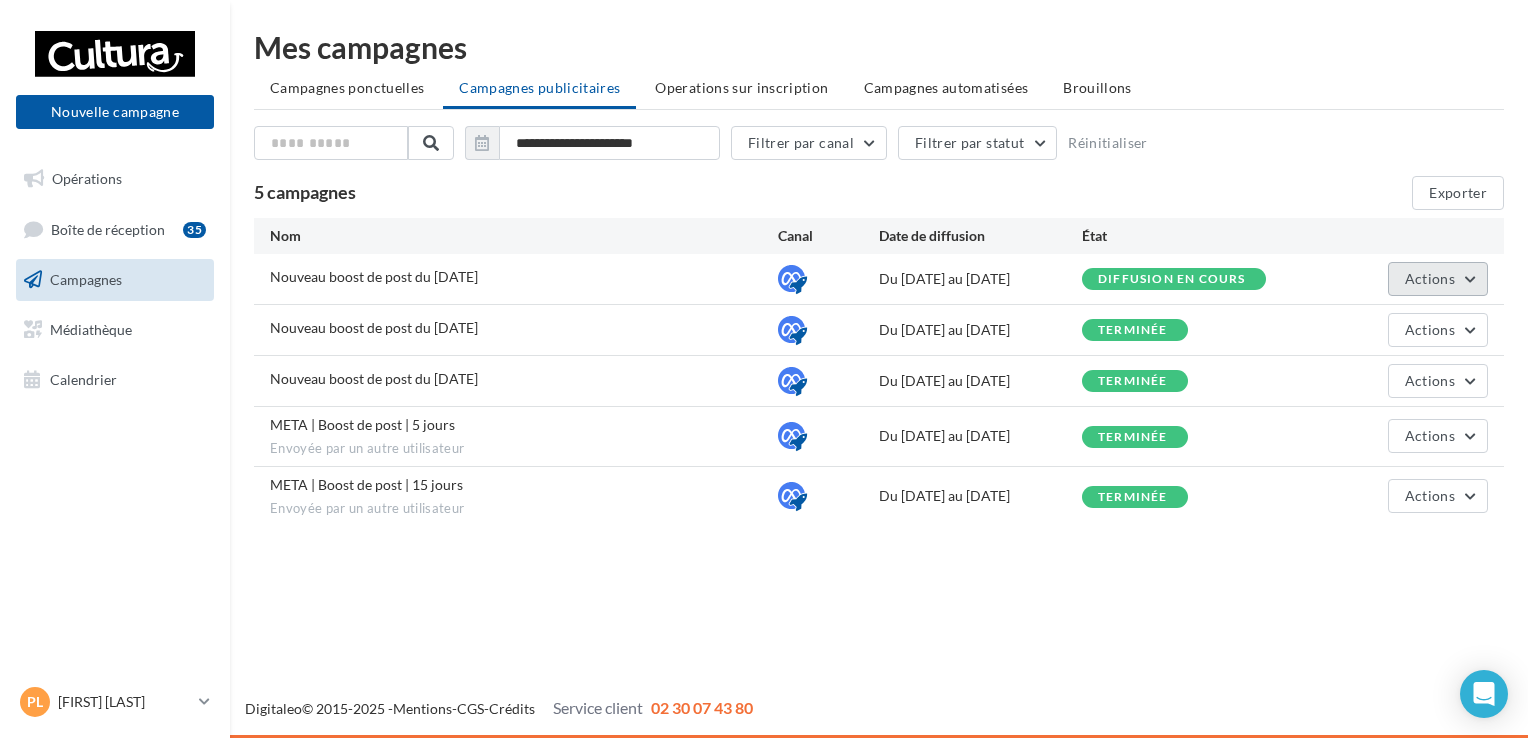 click on "Actions" at bounding box center [1438, 279] 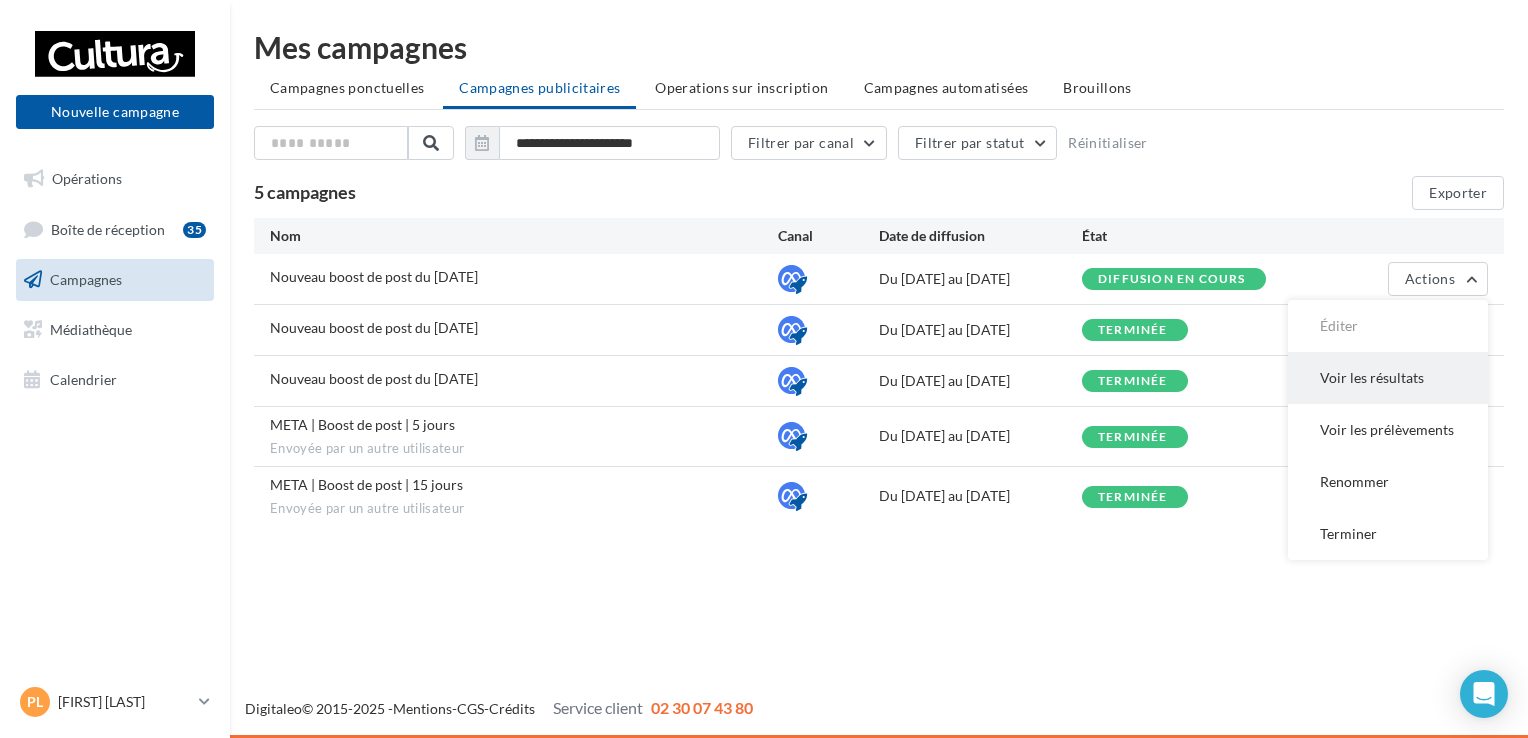 click on "Voir les résultats" at bounding box center (1388, 326) 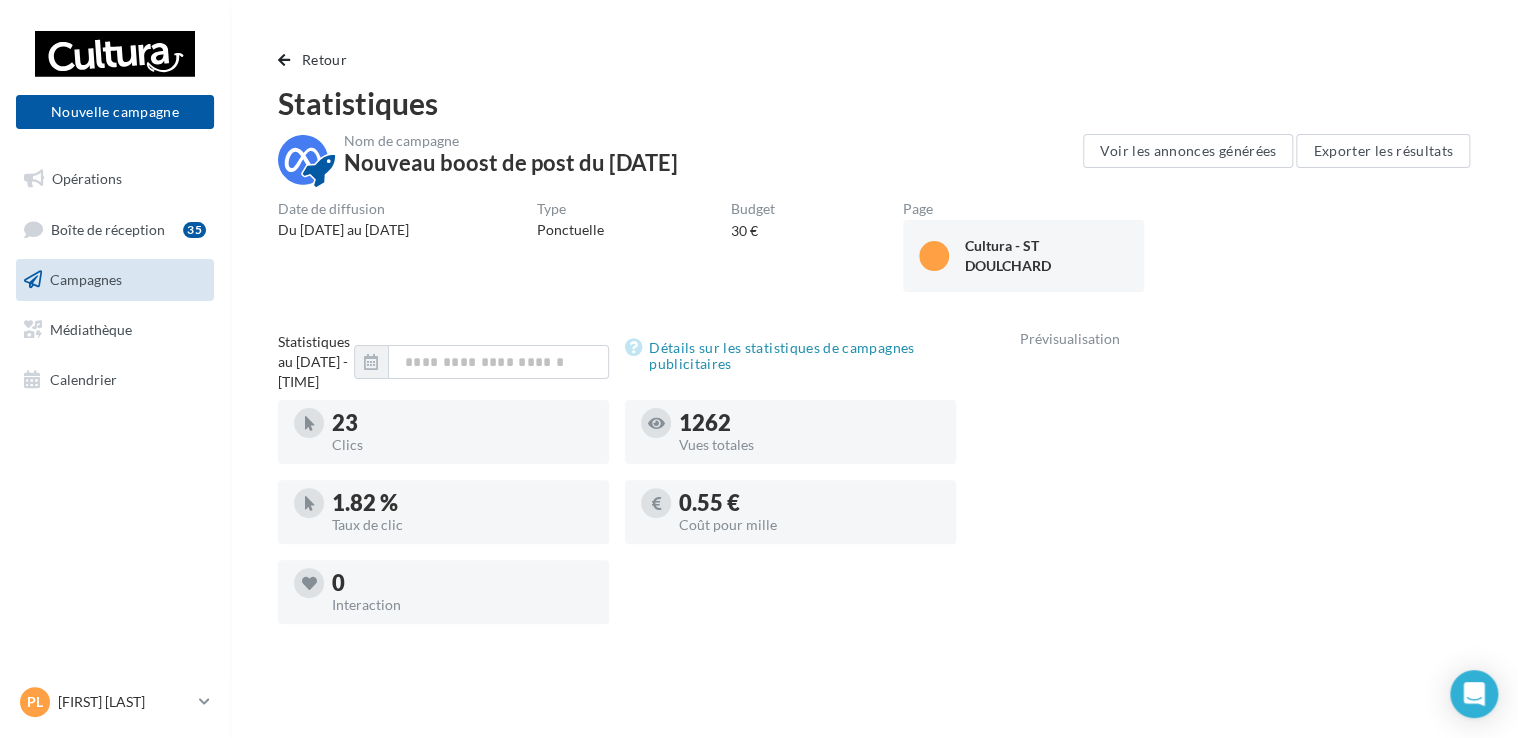click on "1262" at bounding box center (462, 423) 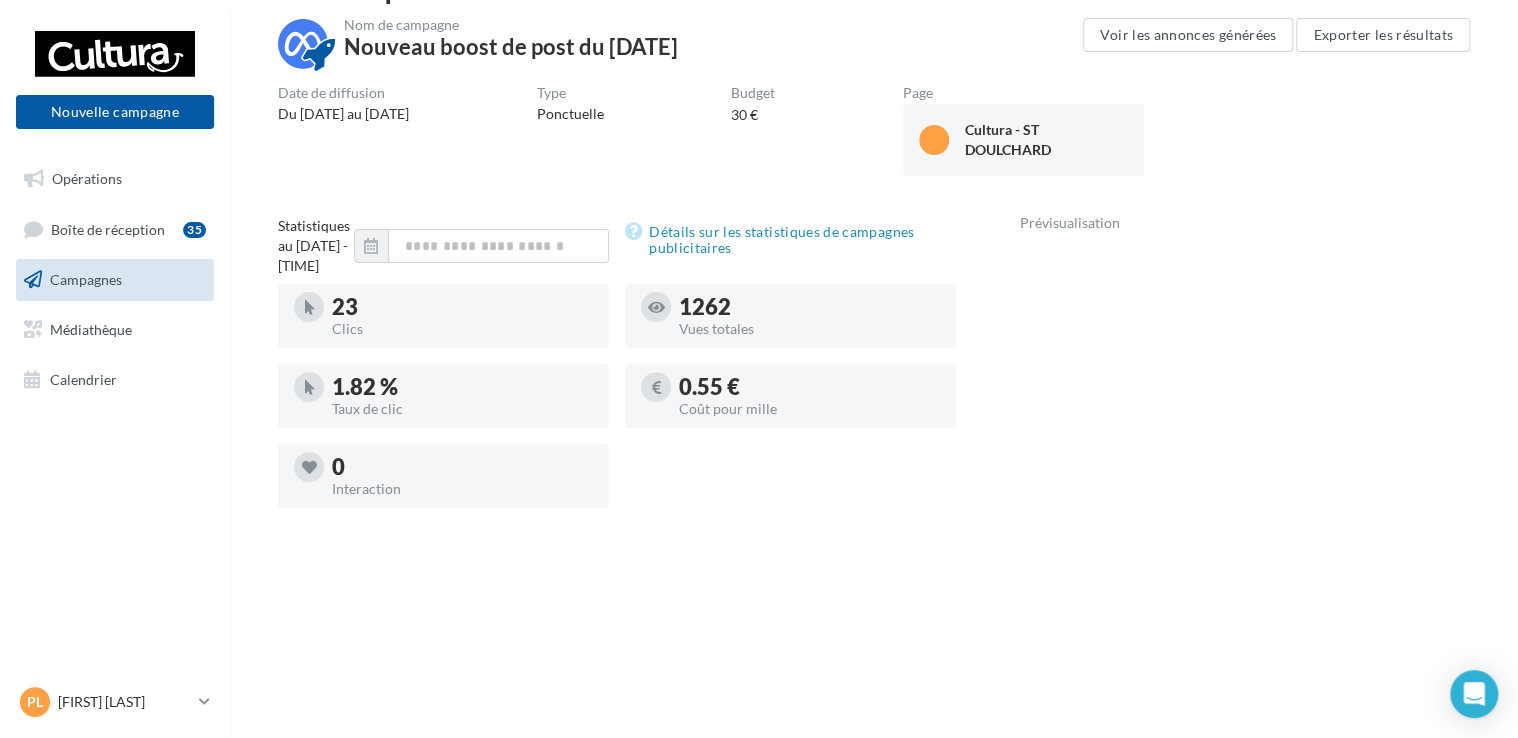 scroll, scrollTop: 0, scrollLeft: 0, axis: both 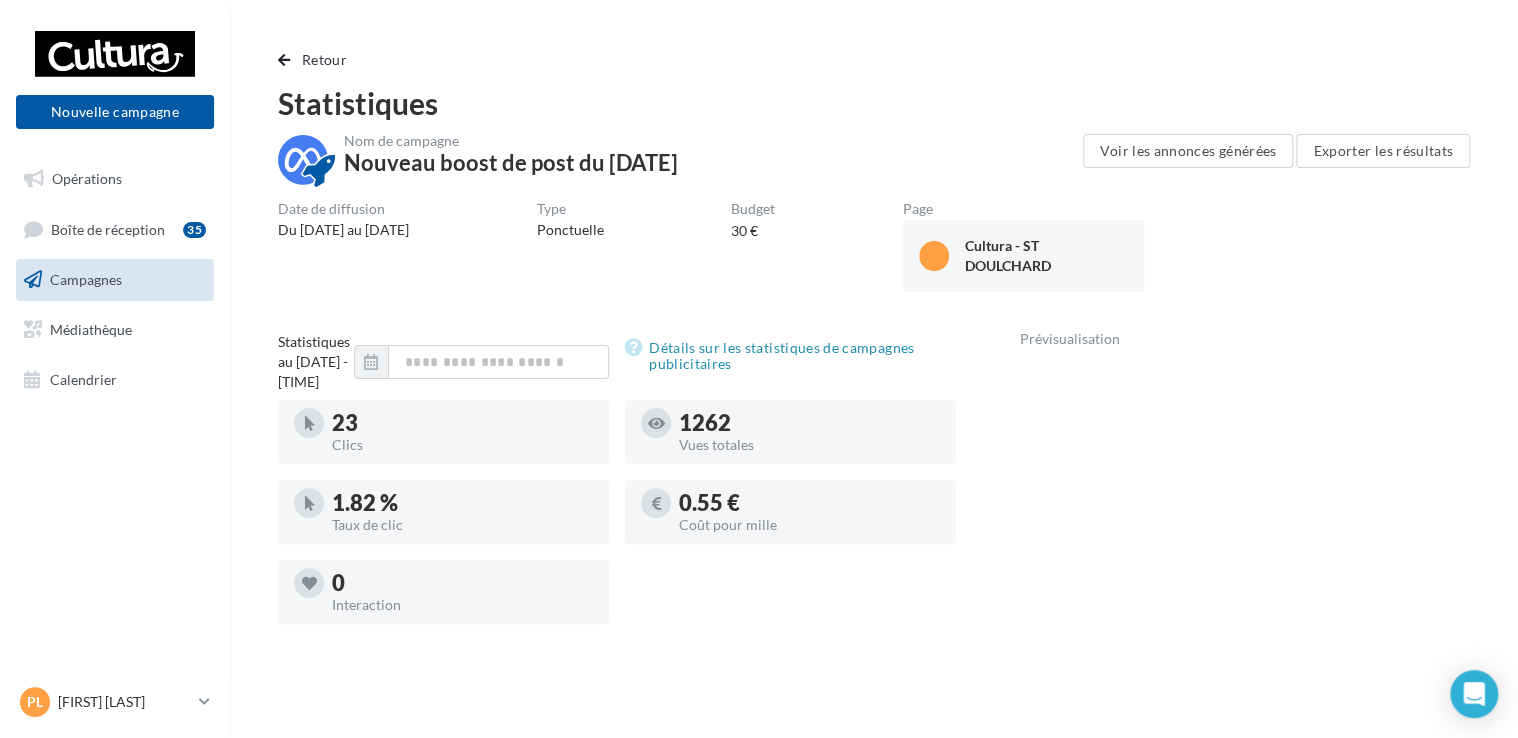 click on "Statistiques au 08 juillet 2025 - 12h03
Détails sur les statistiques de campagnes publicitaires" at bounding box center [625, 362] 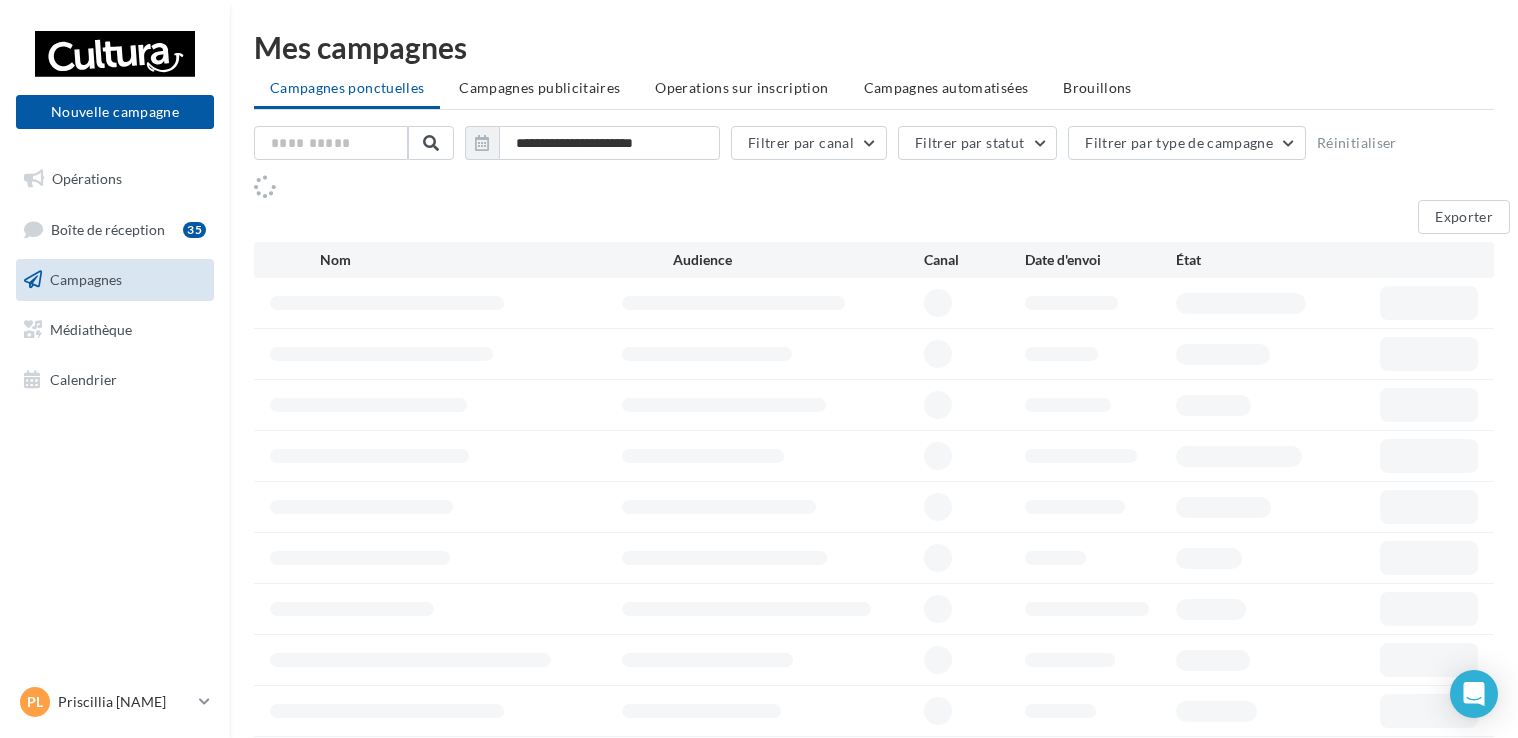 scroll, scrollTop: 0, scrollLeft: 0, axis: both 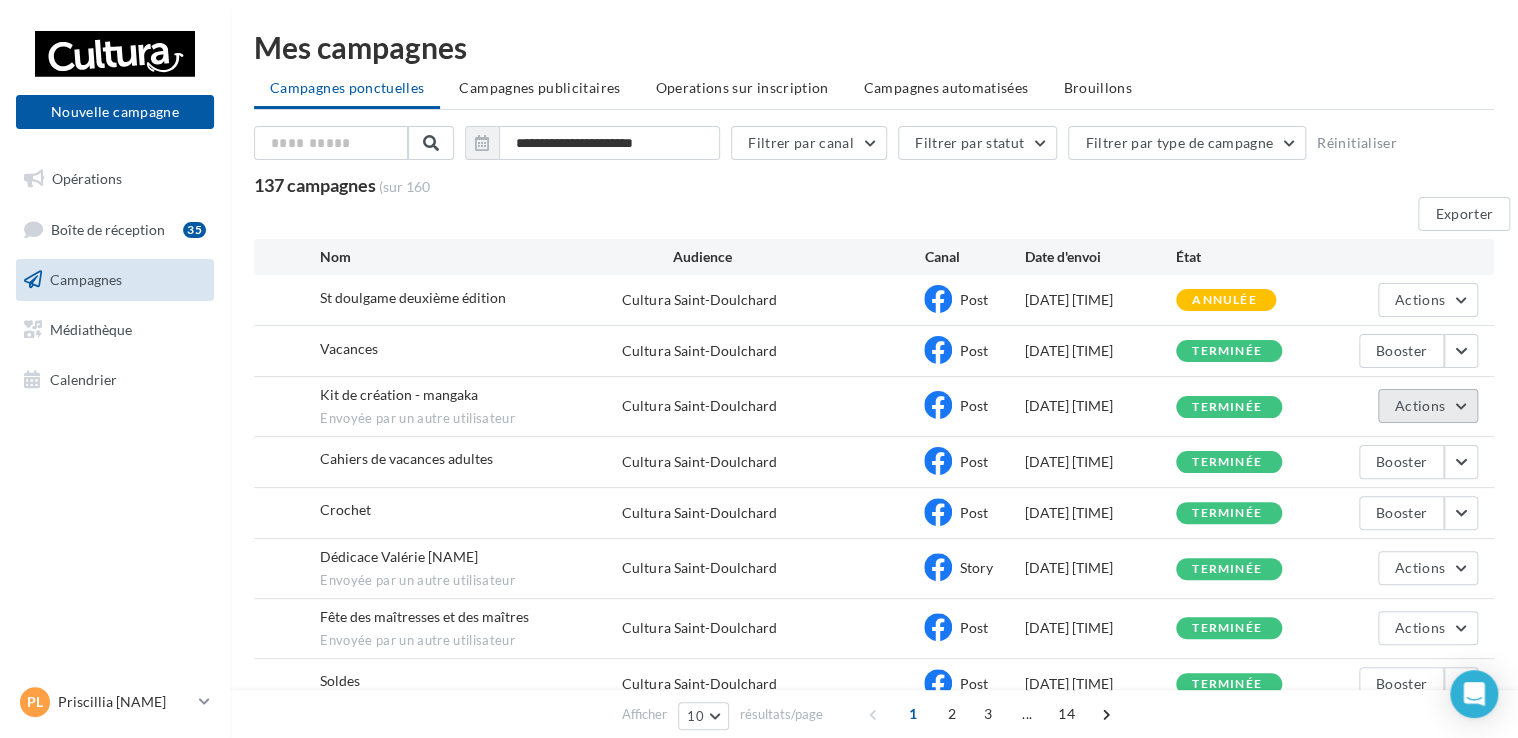 click on "Actions" at bounding box center (1428, 300) 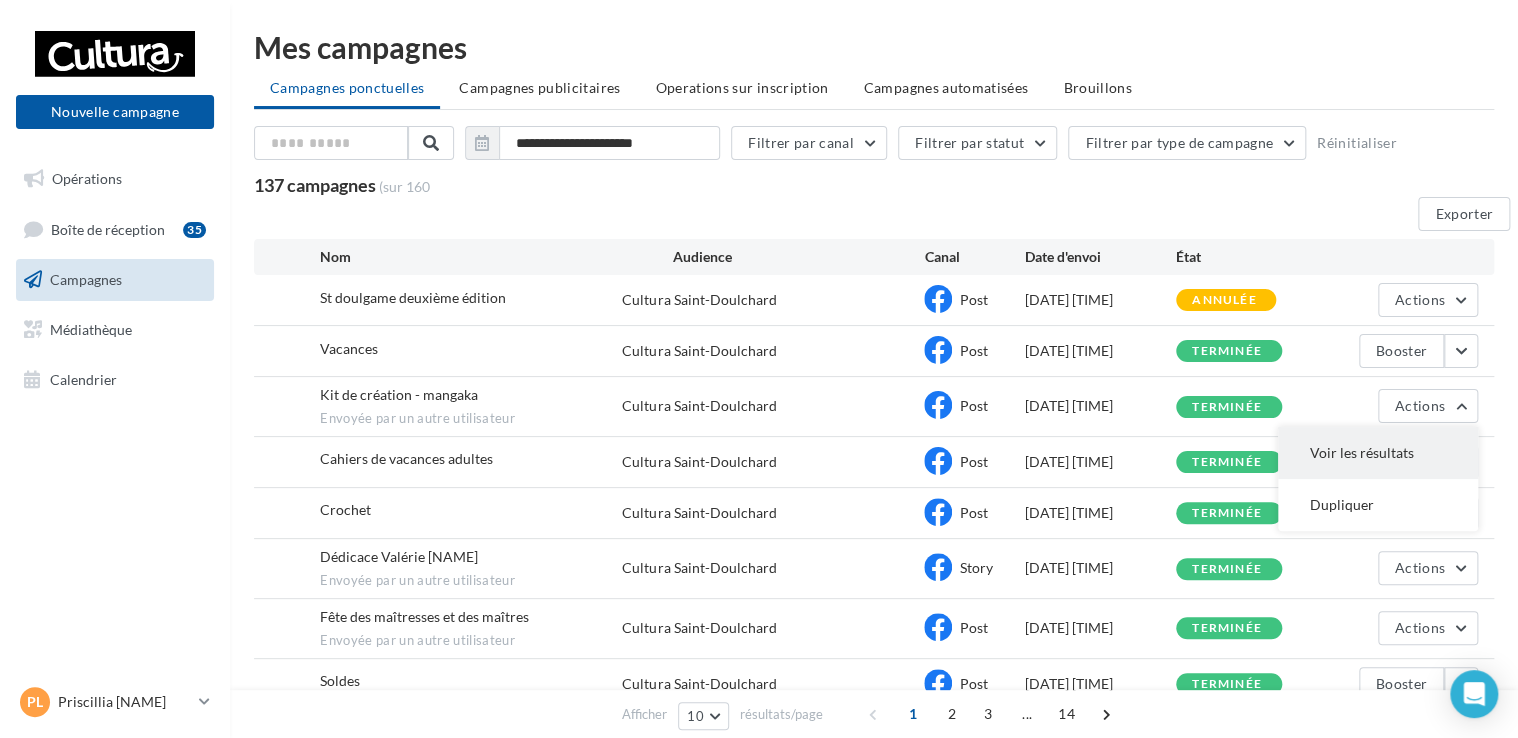 click on "Voir les résultats" at bounding box center (1378, 453) 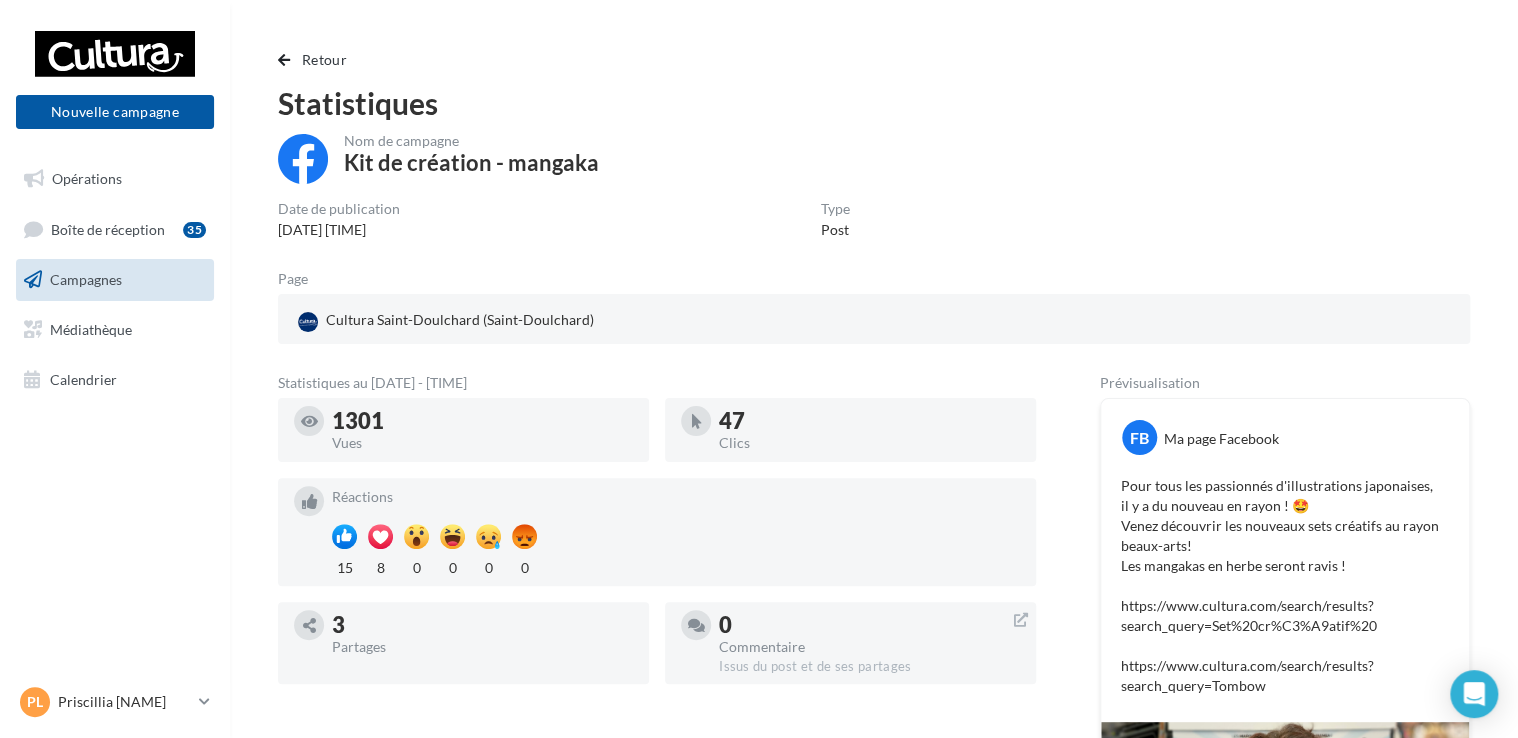 drag, startPoint x: 333, startPoint y: 421, endPoint x: 413, endPoint y: 431, distance: 80.622574 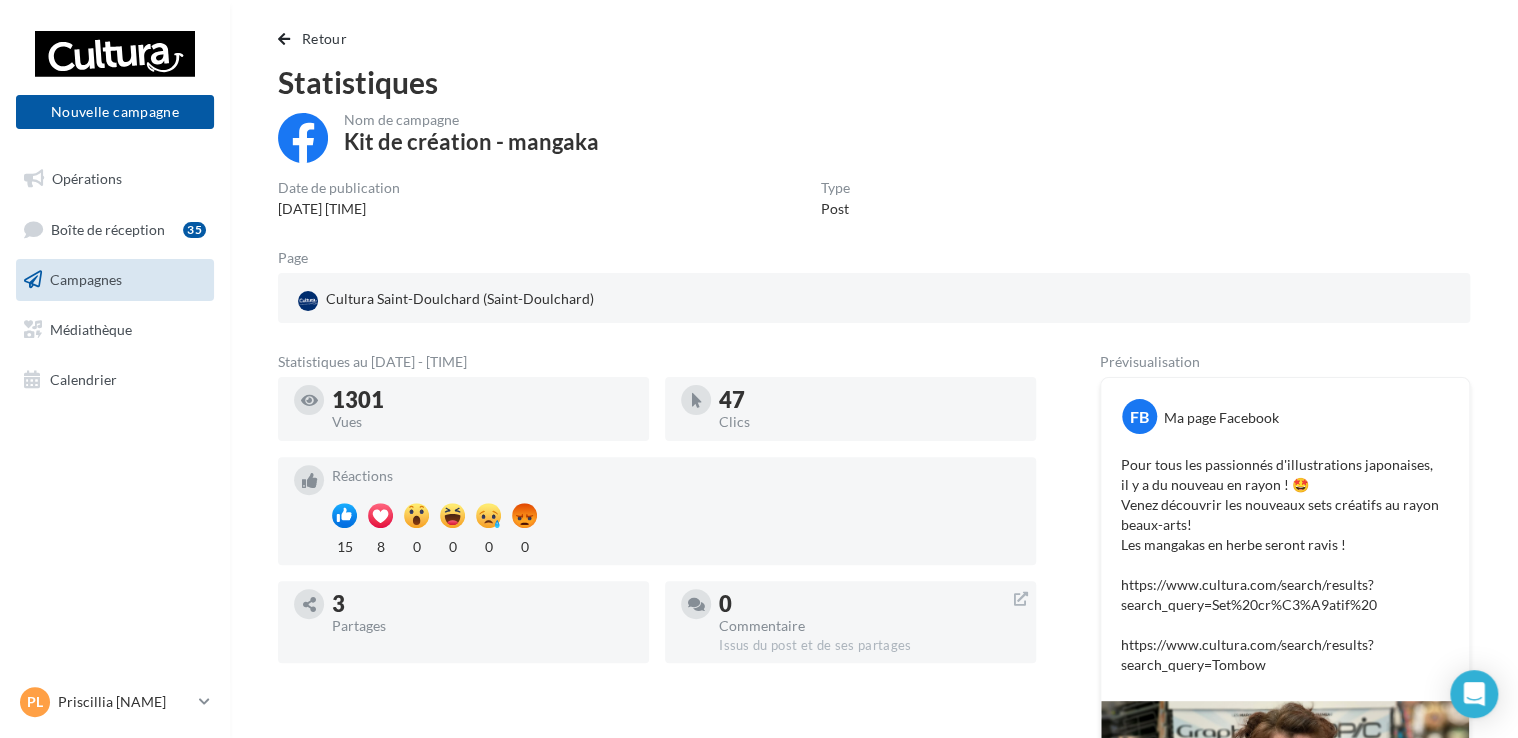 scroll, scrollTop: 0, scrollLeft: 0, axis: both 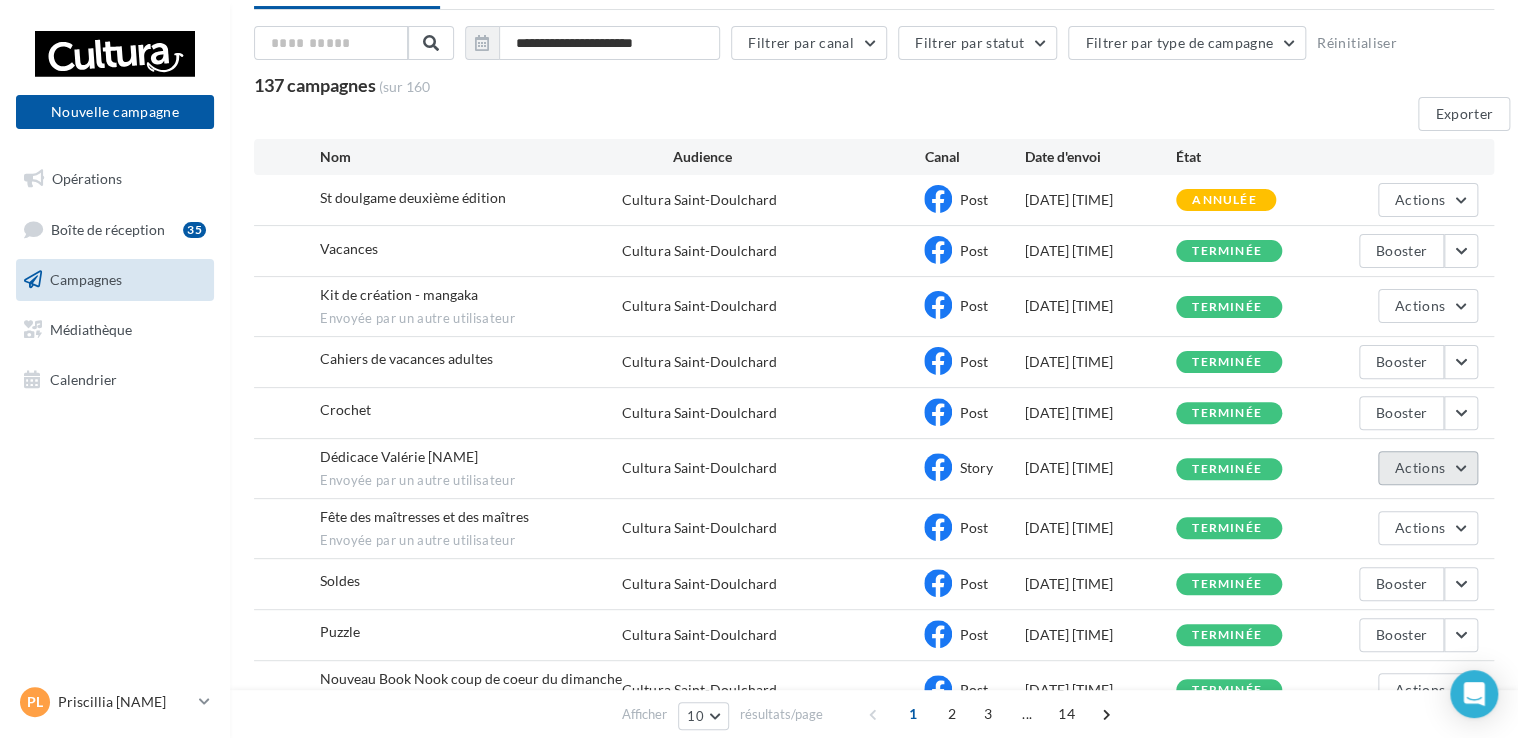 click on "Actions" at bounding box center [1428, 200] 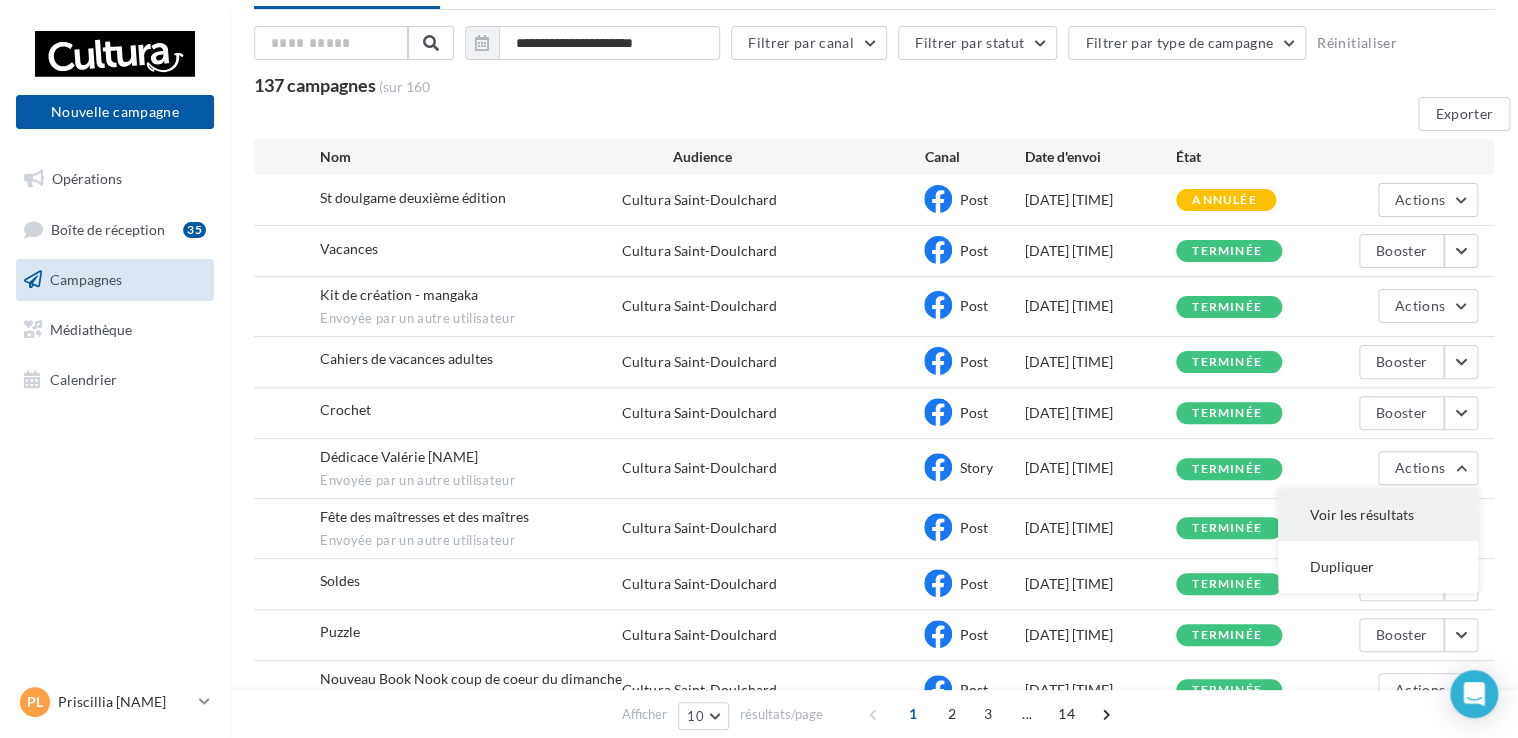 click on "Voir les résultats" at bounding box center (1378, 515) 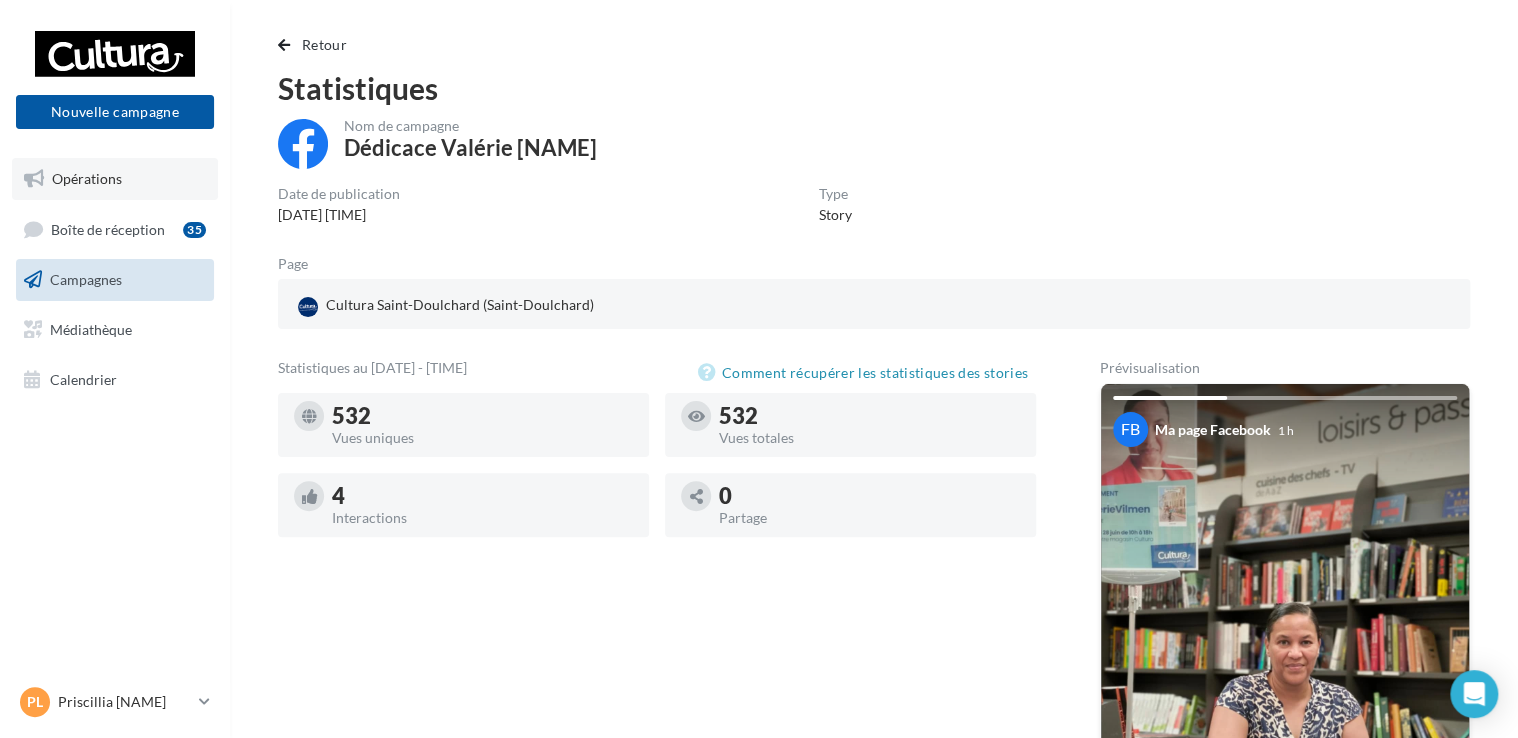 scroll, scrollTop: 0, scrollLeft: 0, axis: both 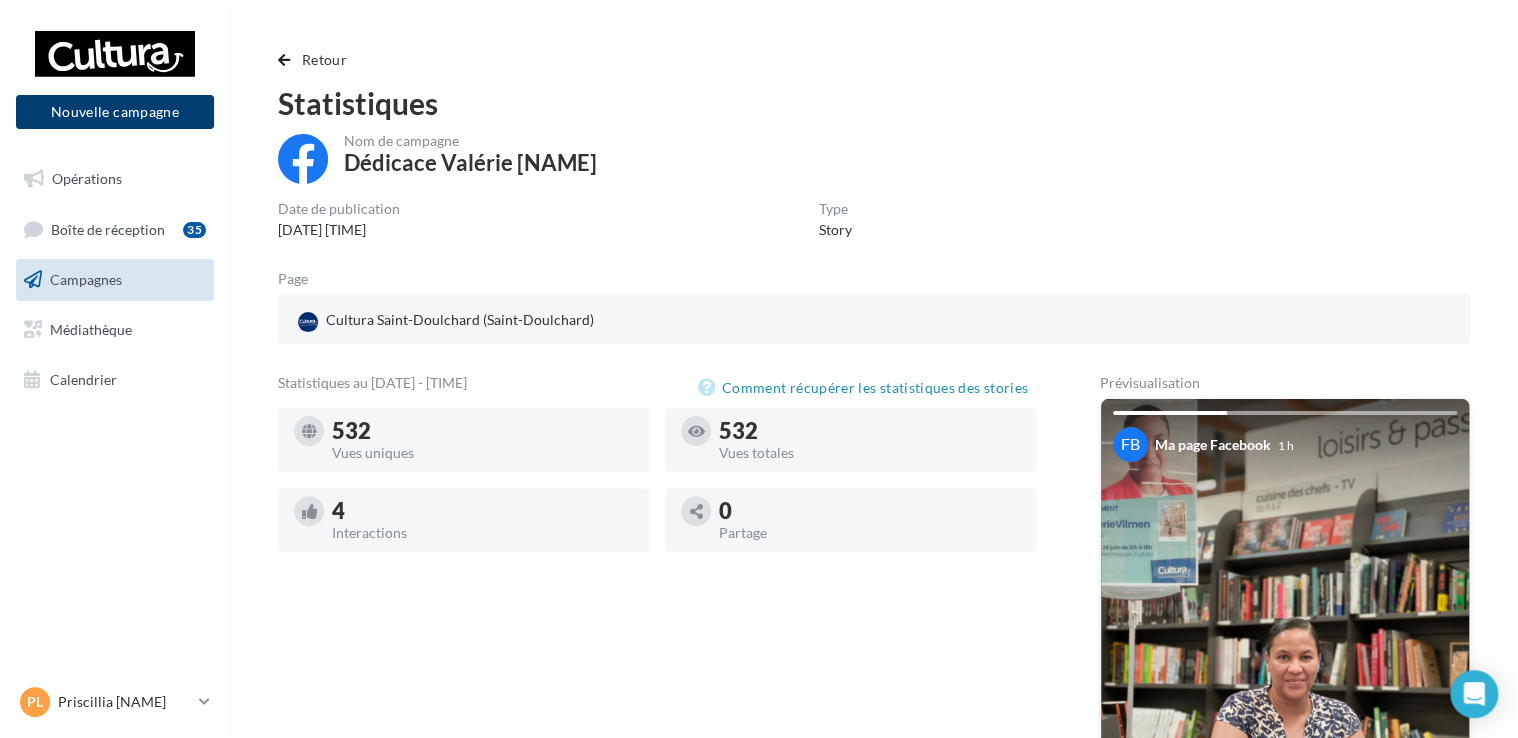 click on "Nouvelle campagne" at bounding box center (115, 112) 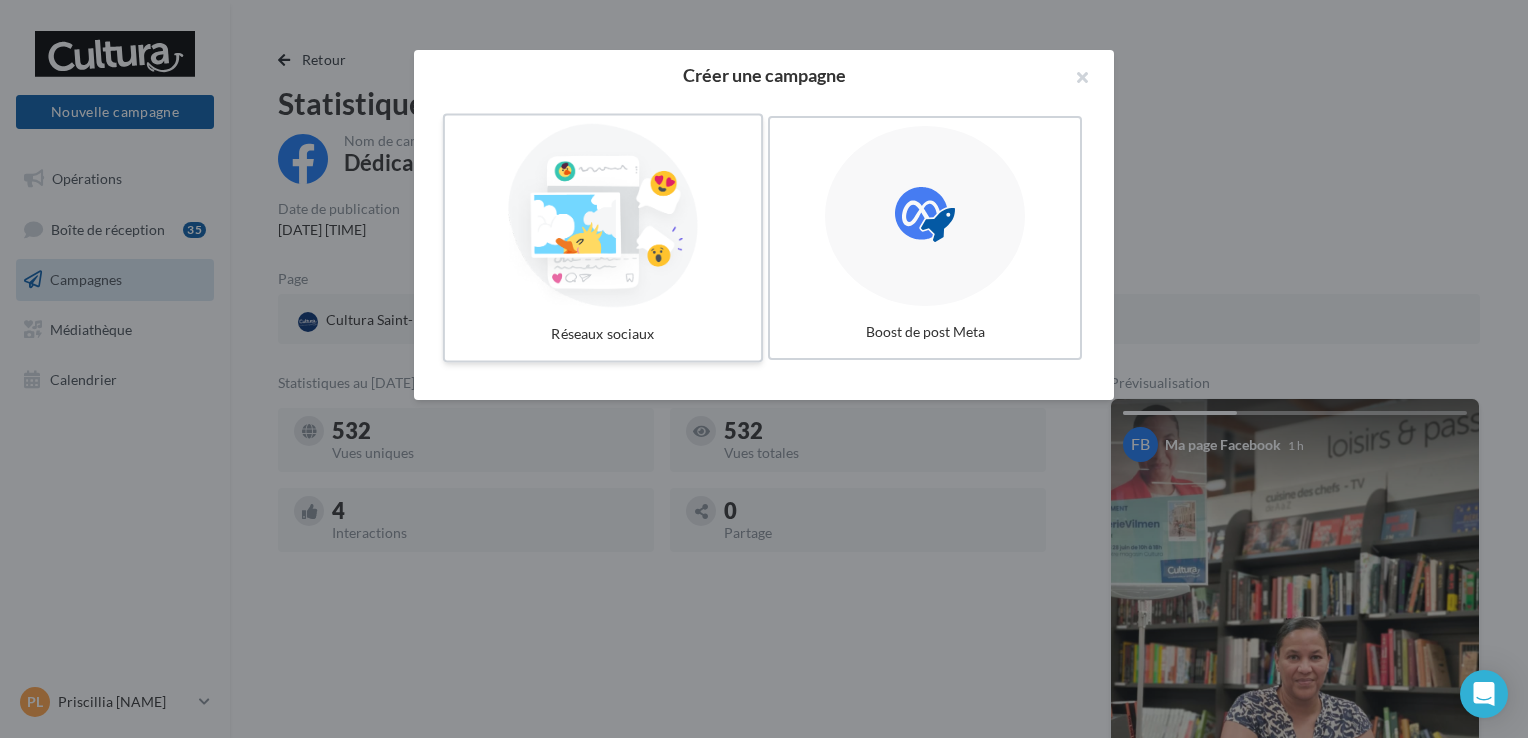 click at bounding box center [603, 216] 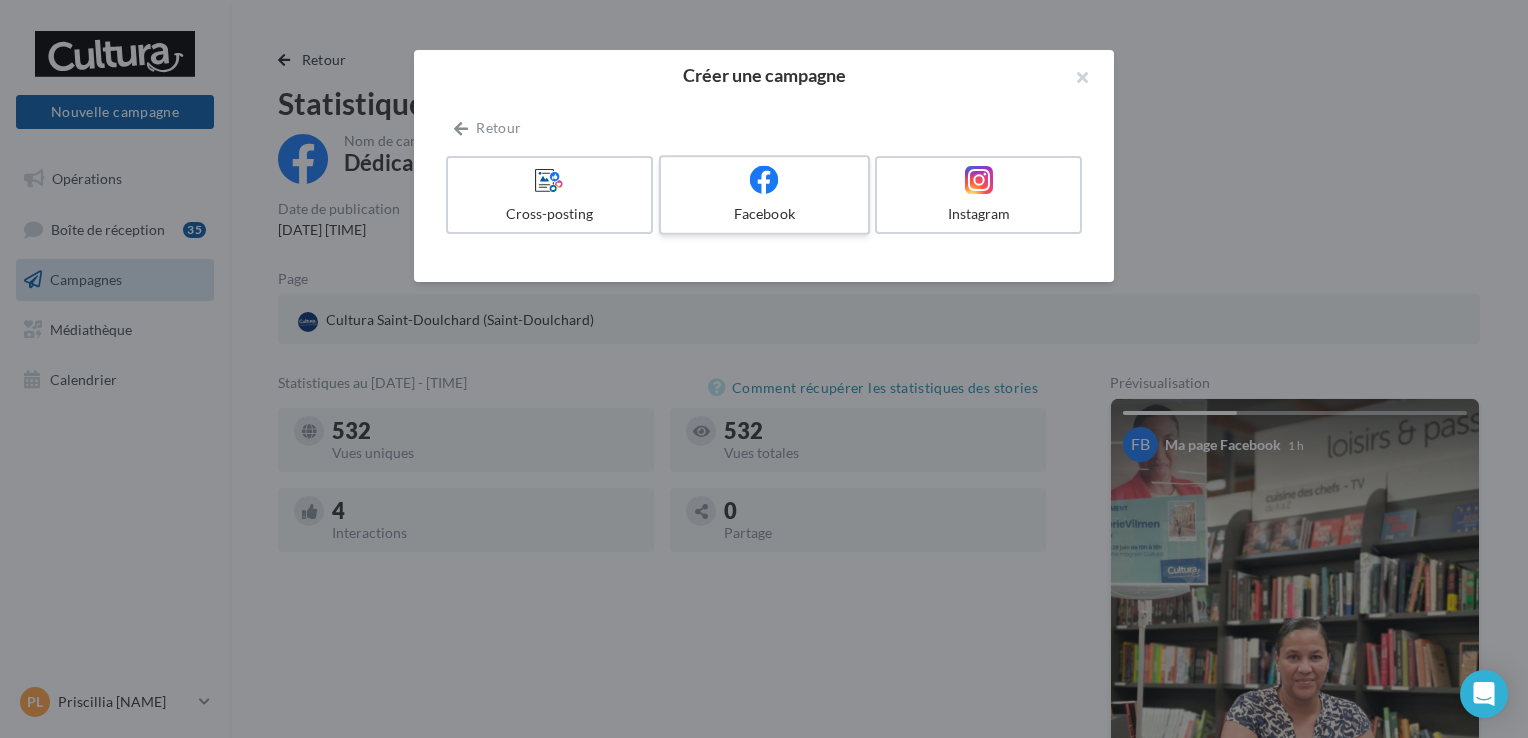 click at bounding box center [764, 179] 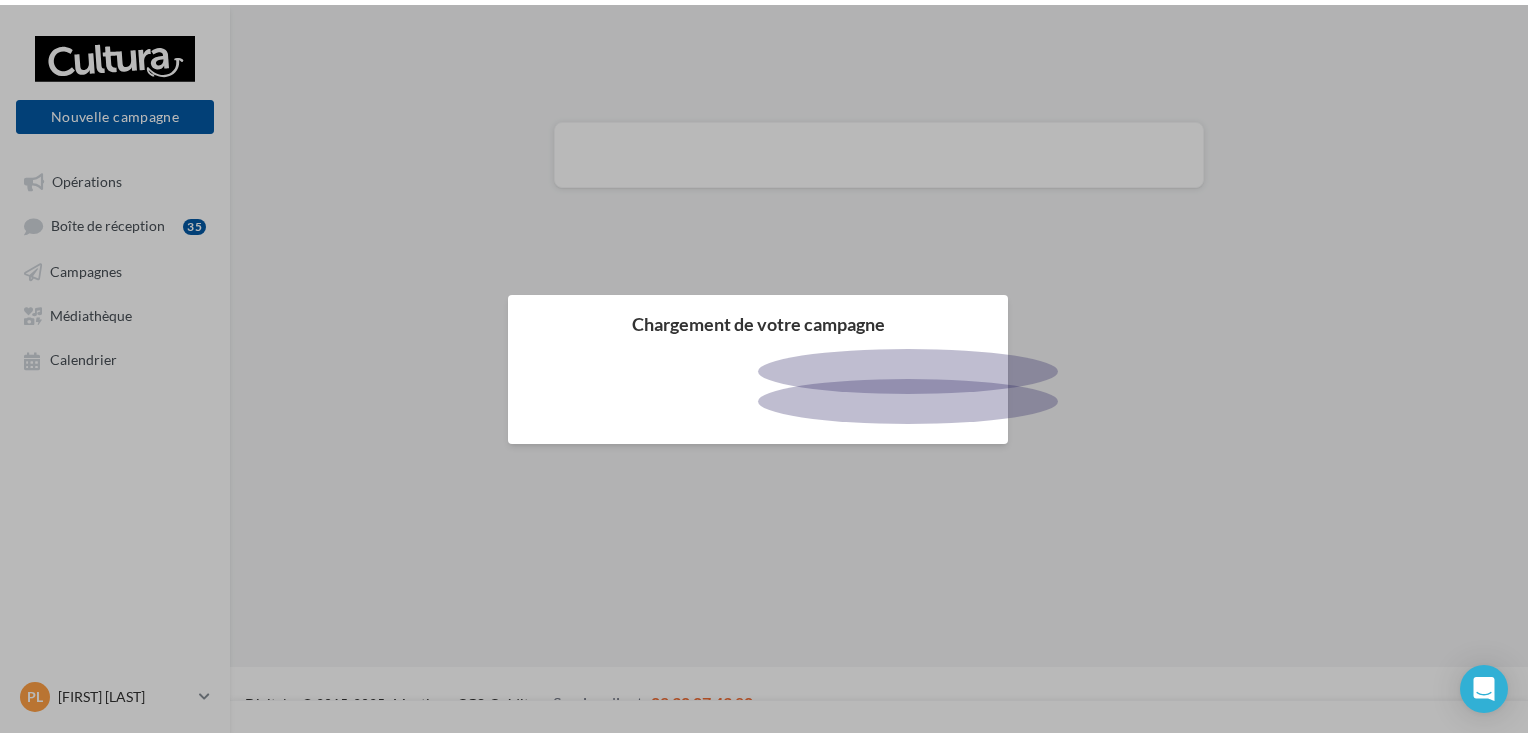 scroll, scrollTop: 0, scrollLeft: 0, axis: both 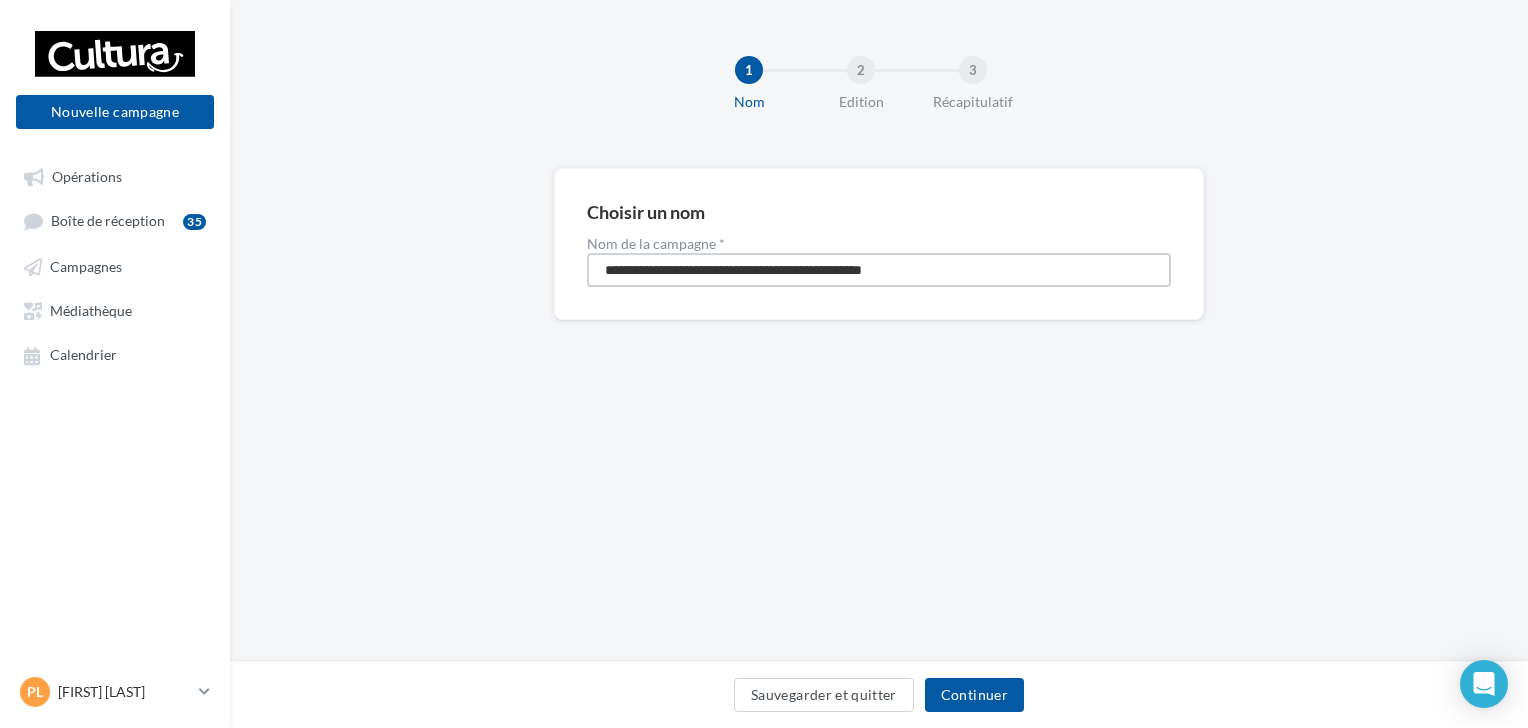 drag, startPoint x: 964, startPoint y: 266, endPoint x: 562, endPoint y: 266, distance: 402 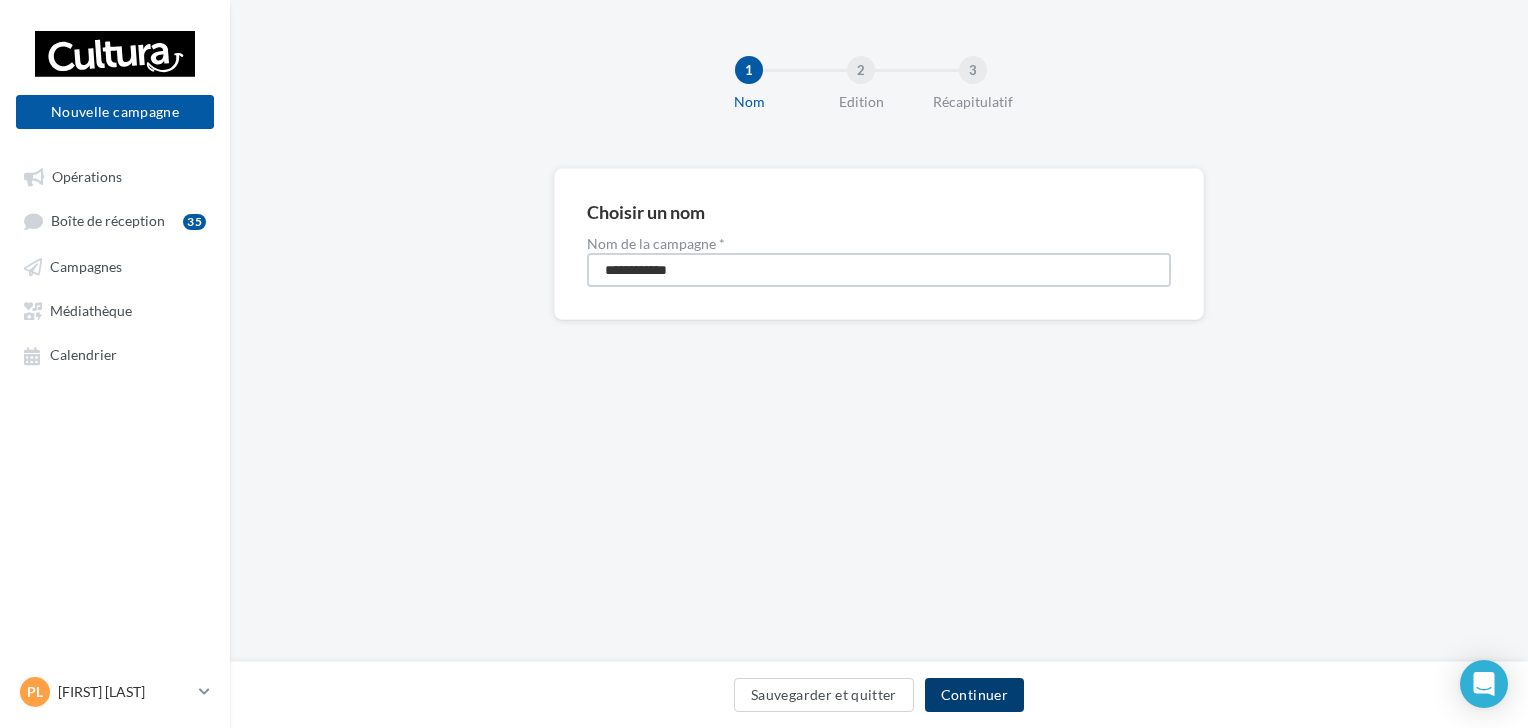 type on "**********" 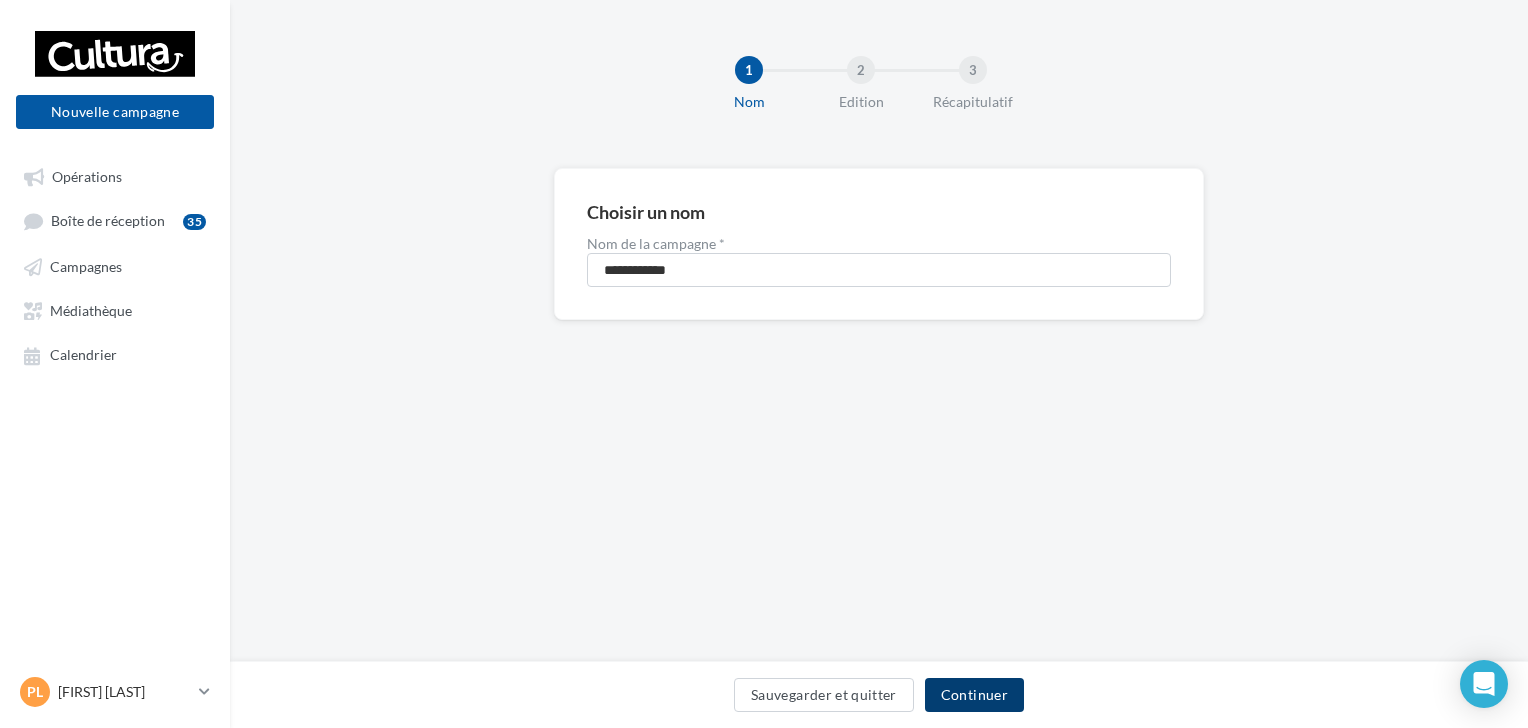 click on "Continuer" at bounding box center [974, 695] 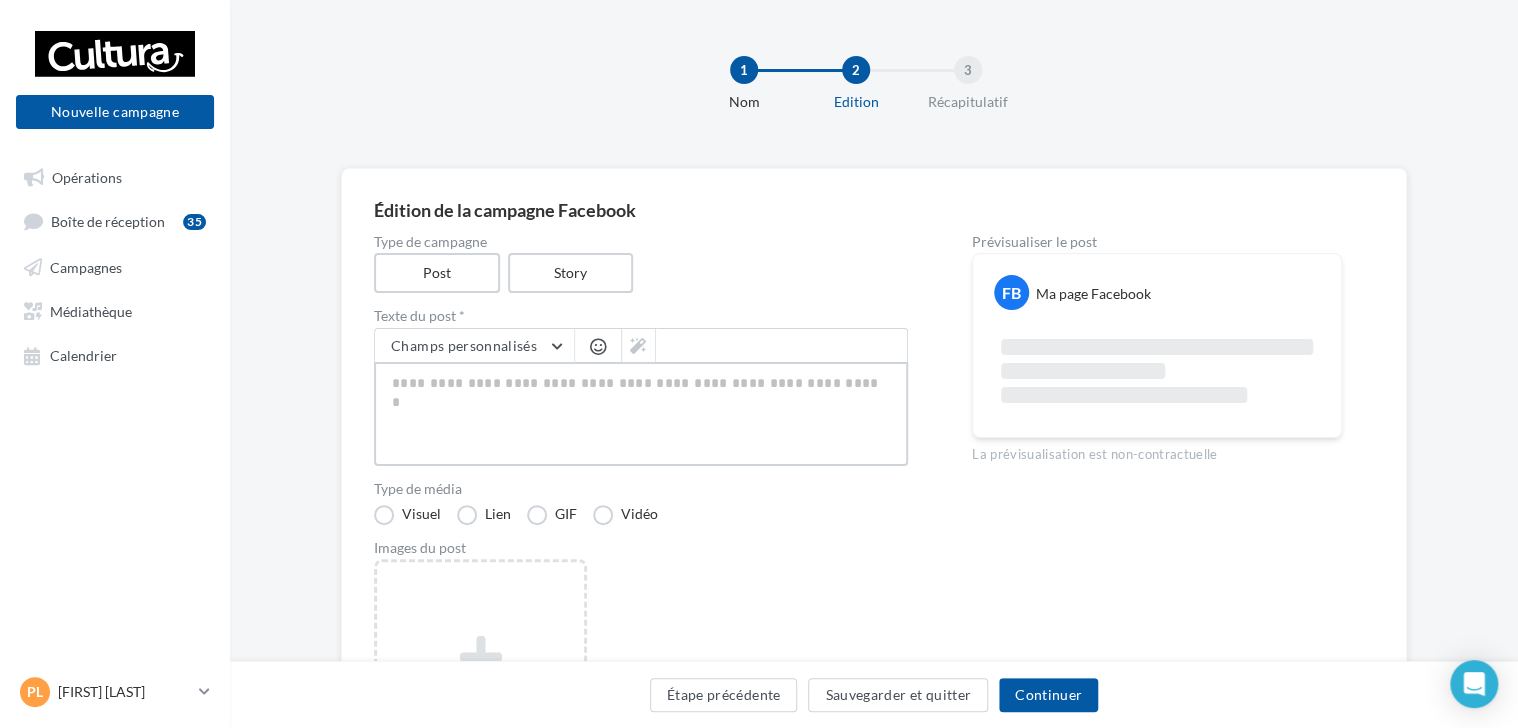 click at bounding box center (641, 414) 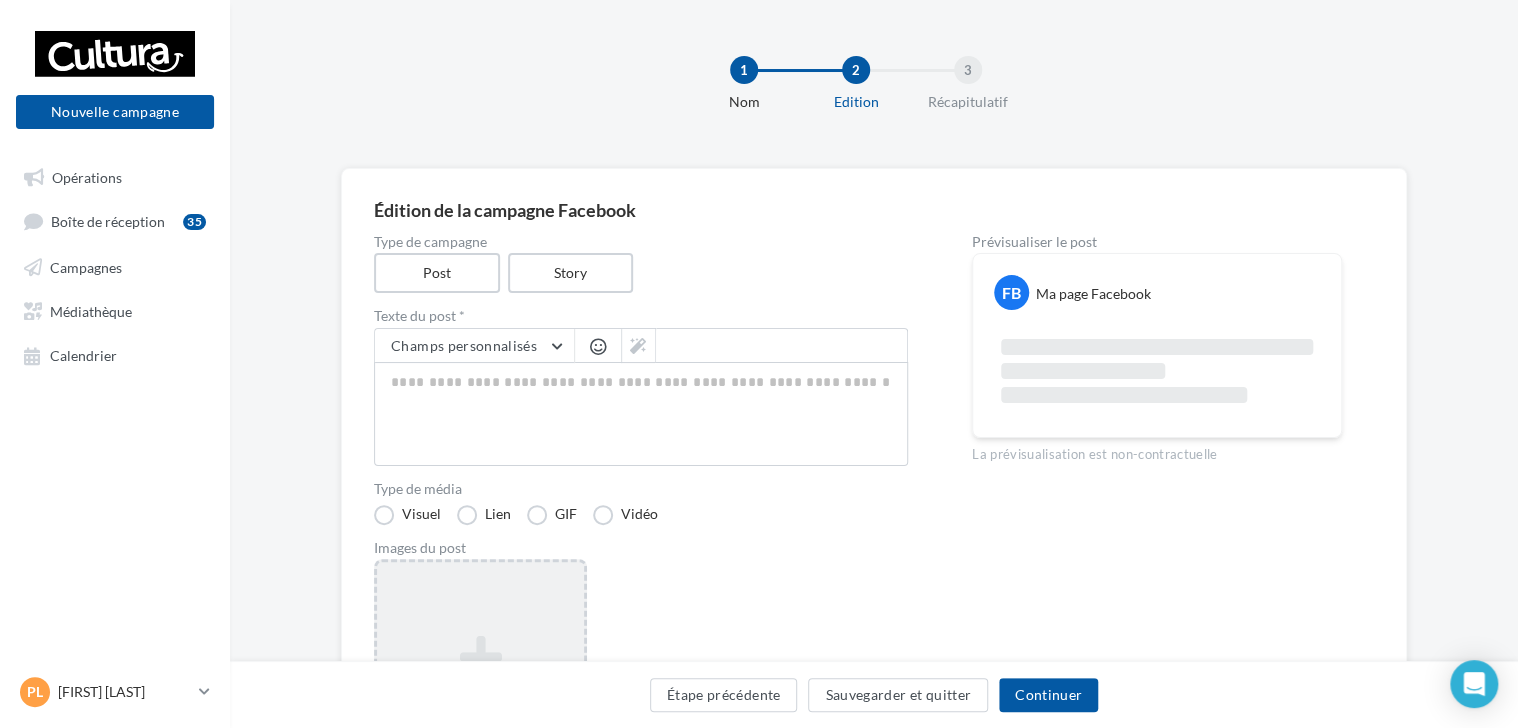click on "Ajouter une image     Format: png, jpg" at bounding box center [480, 689] 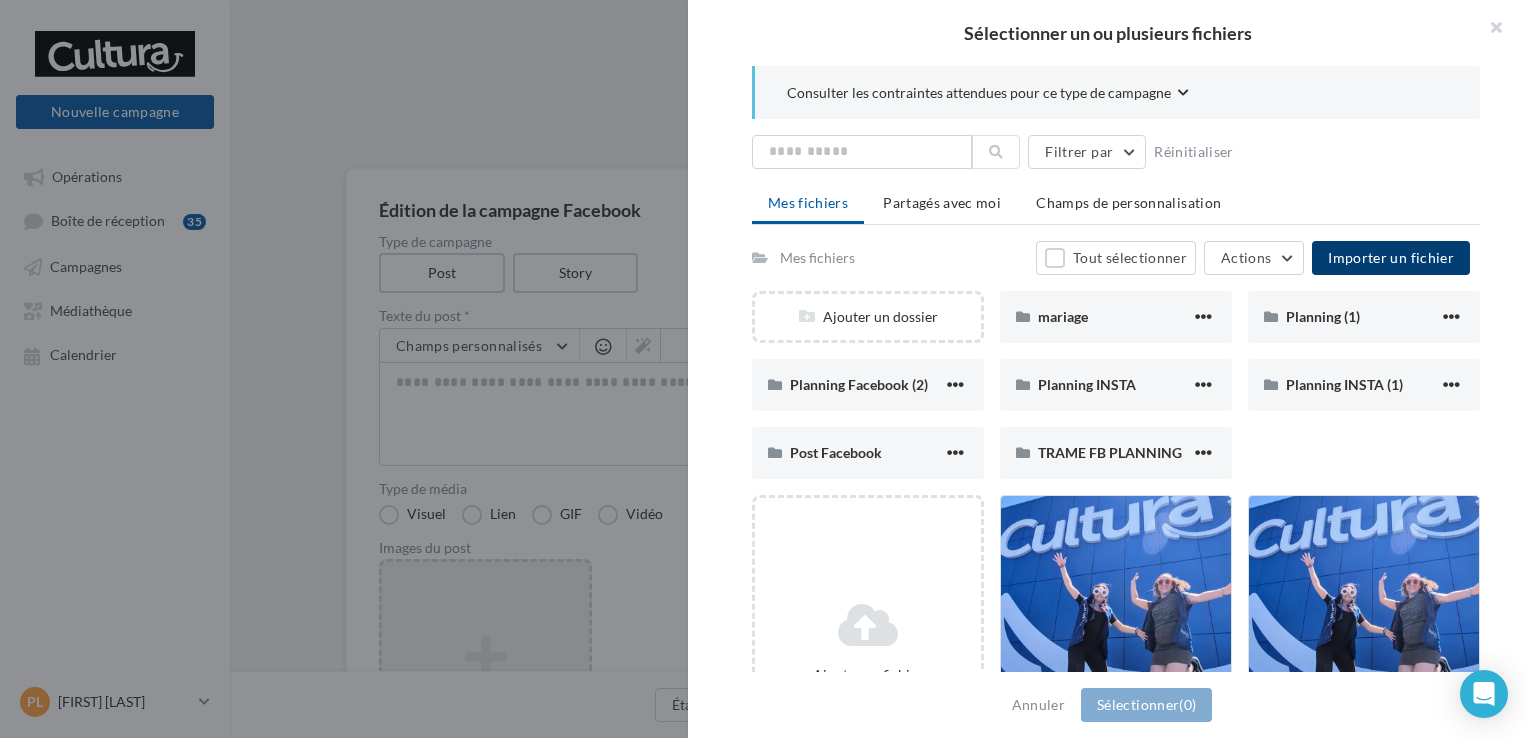 click on "Importer un fichier" at bounding box center (1391, 257) 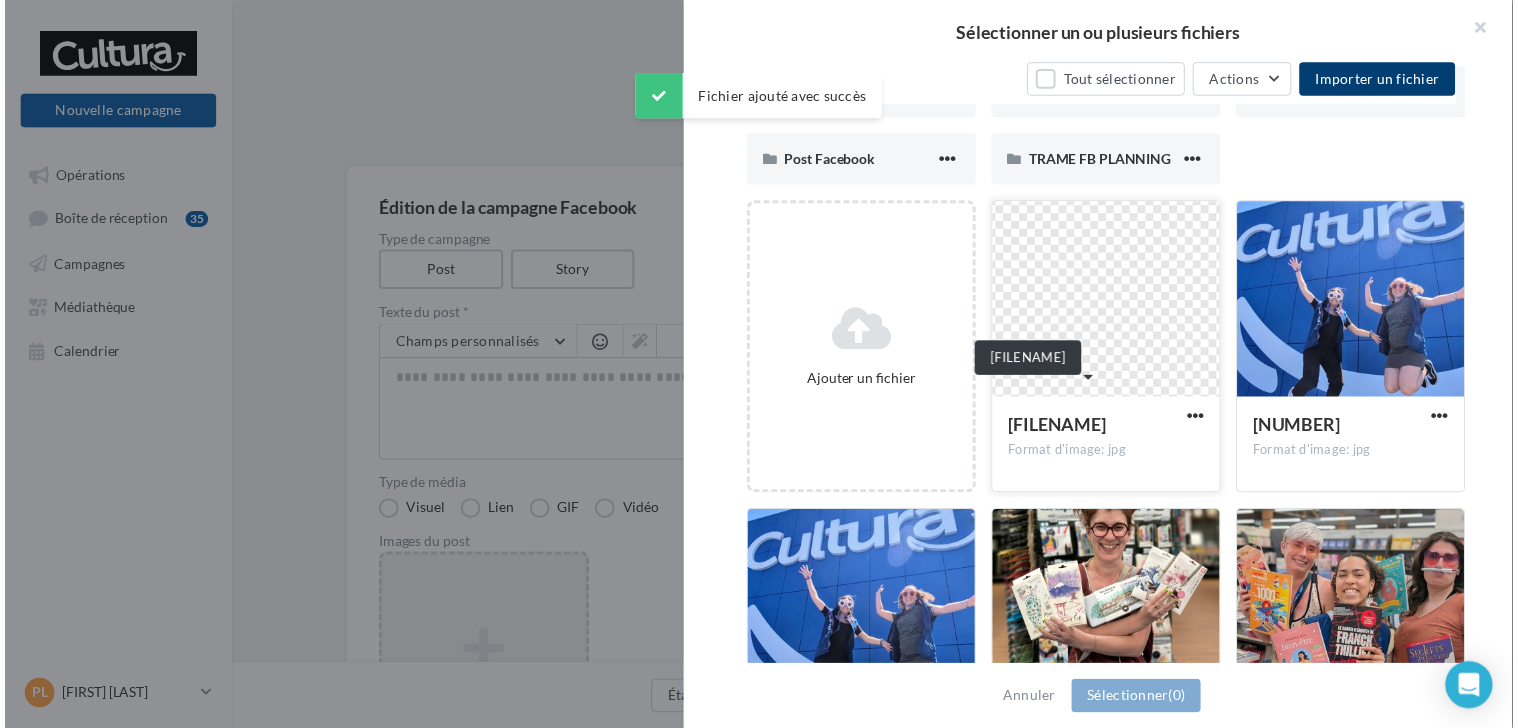 scroll, scrollTop: 300, scrollLeft: 0, axis: vertical 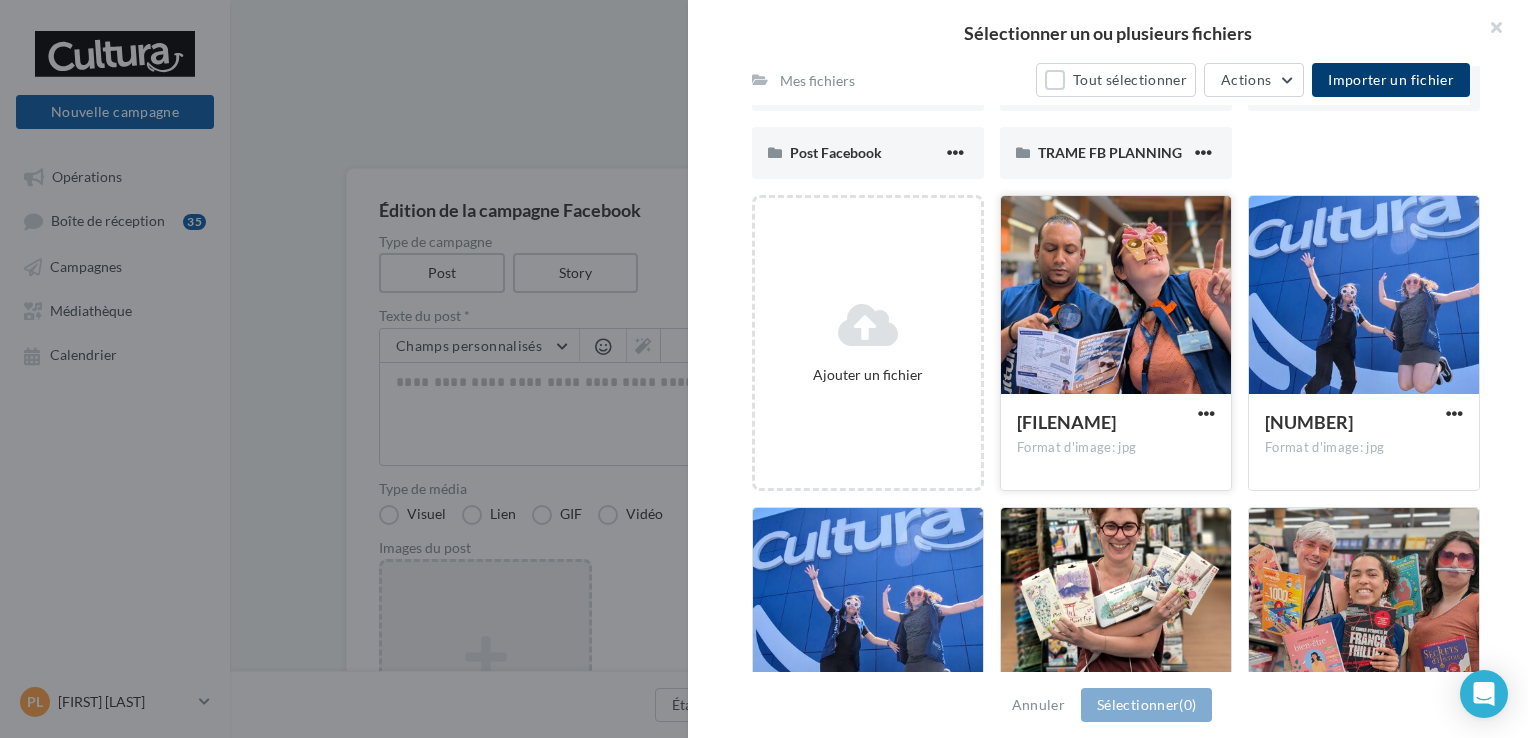 click at bounding box center (1116, 296) 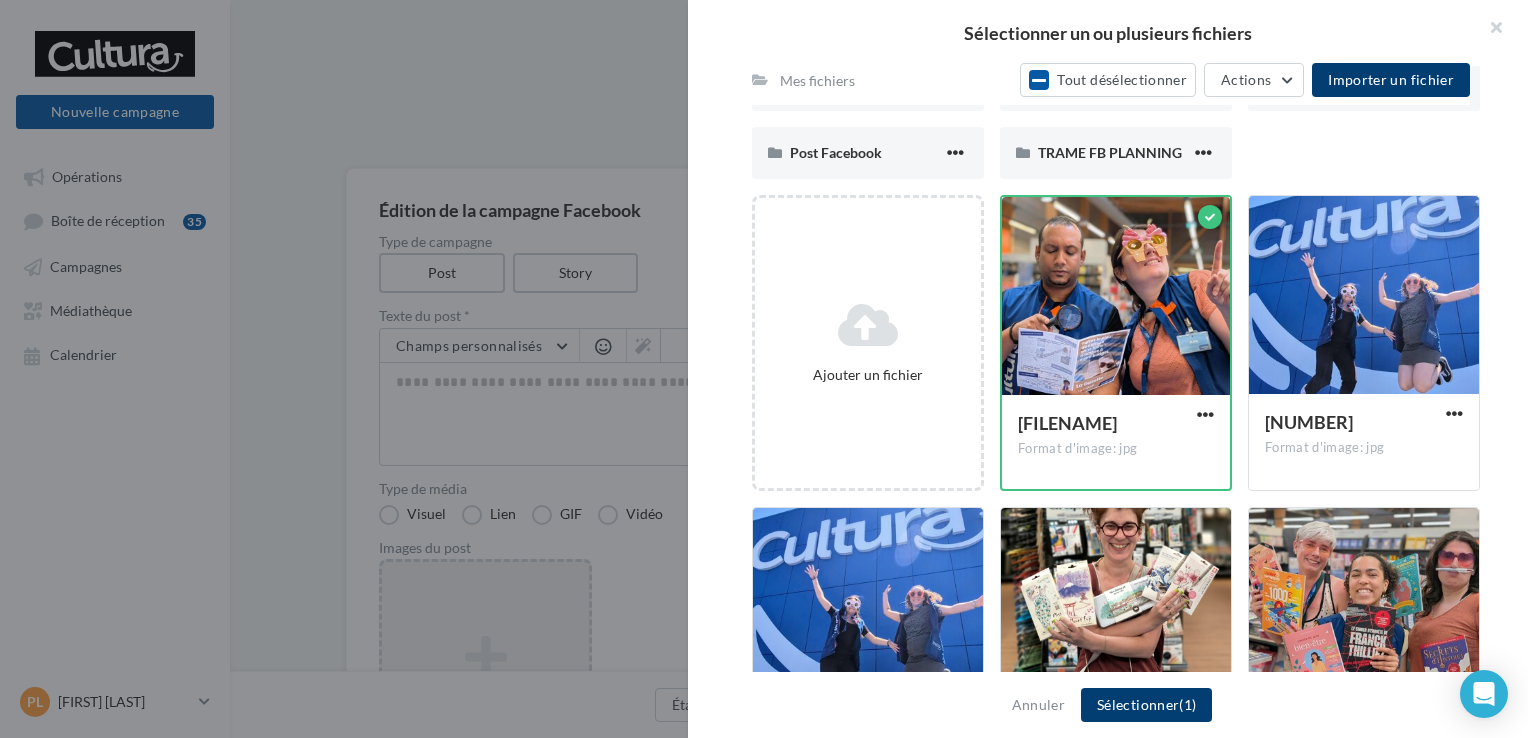 click on "Sélectionner   (1)" at bounding box center [1146, 705] 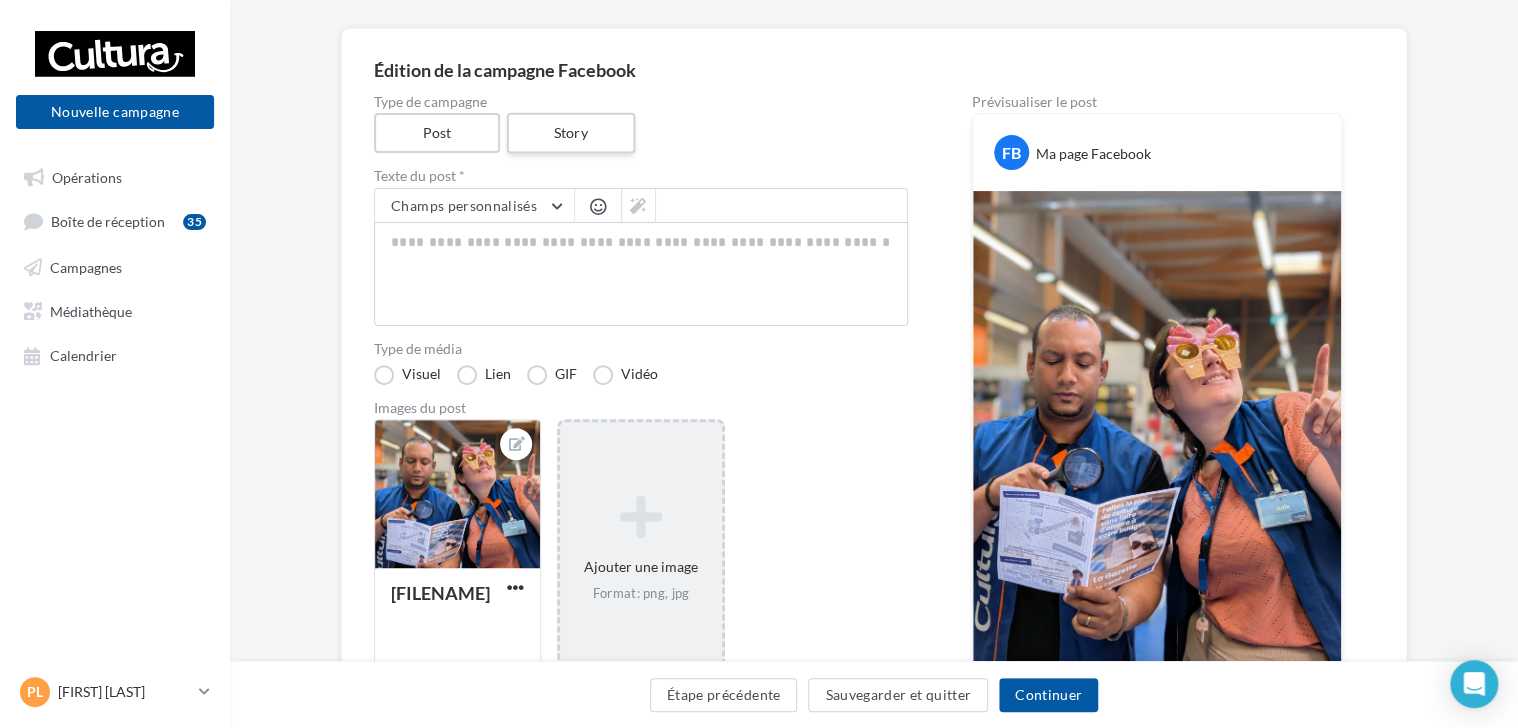 scroll, scrollTop: 0, scrollLeft: 0, axis: both 